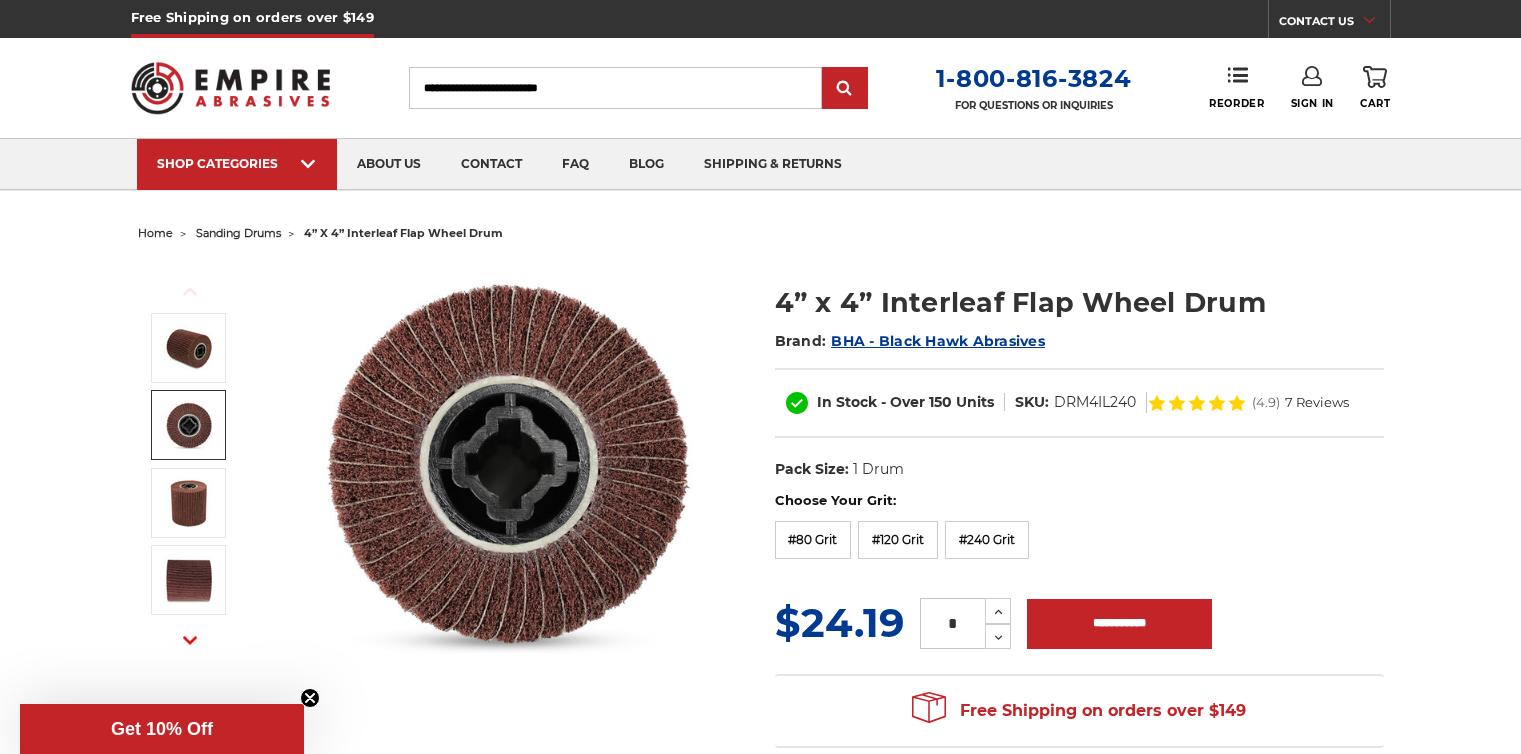 scroll, scrollTop: 600, scrollLeft: 0, axis: vertical 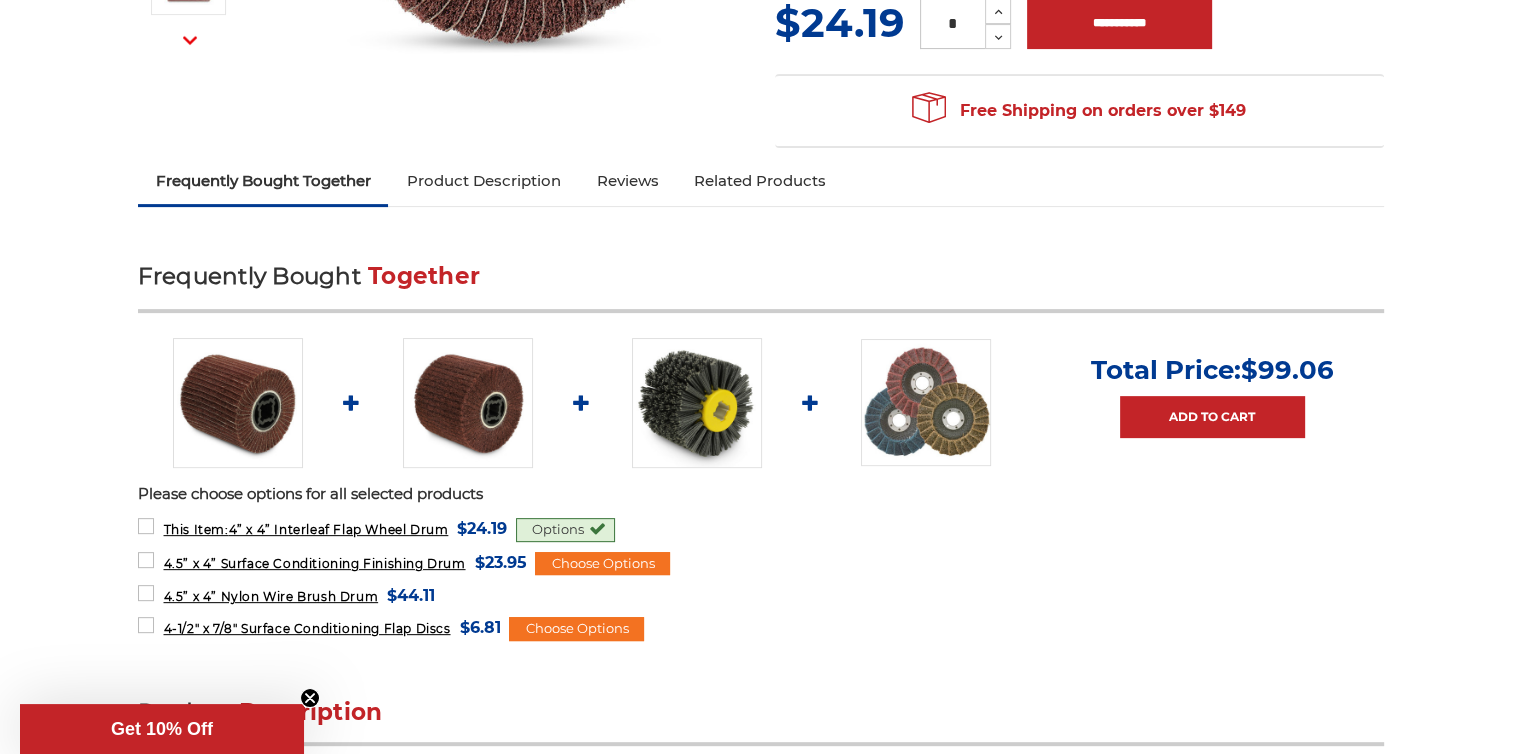 click at bounding box center (697, 403) 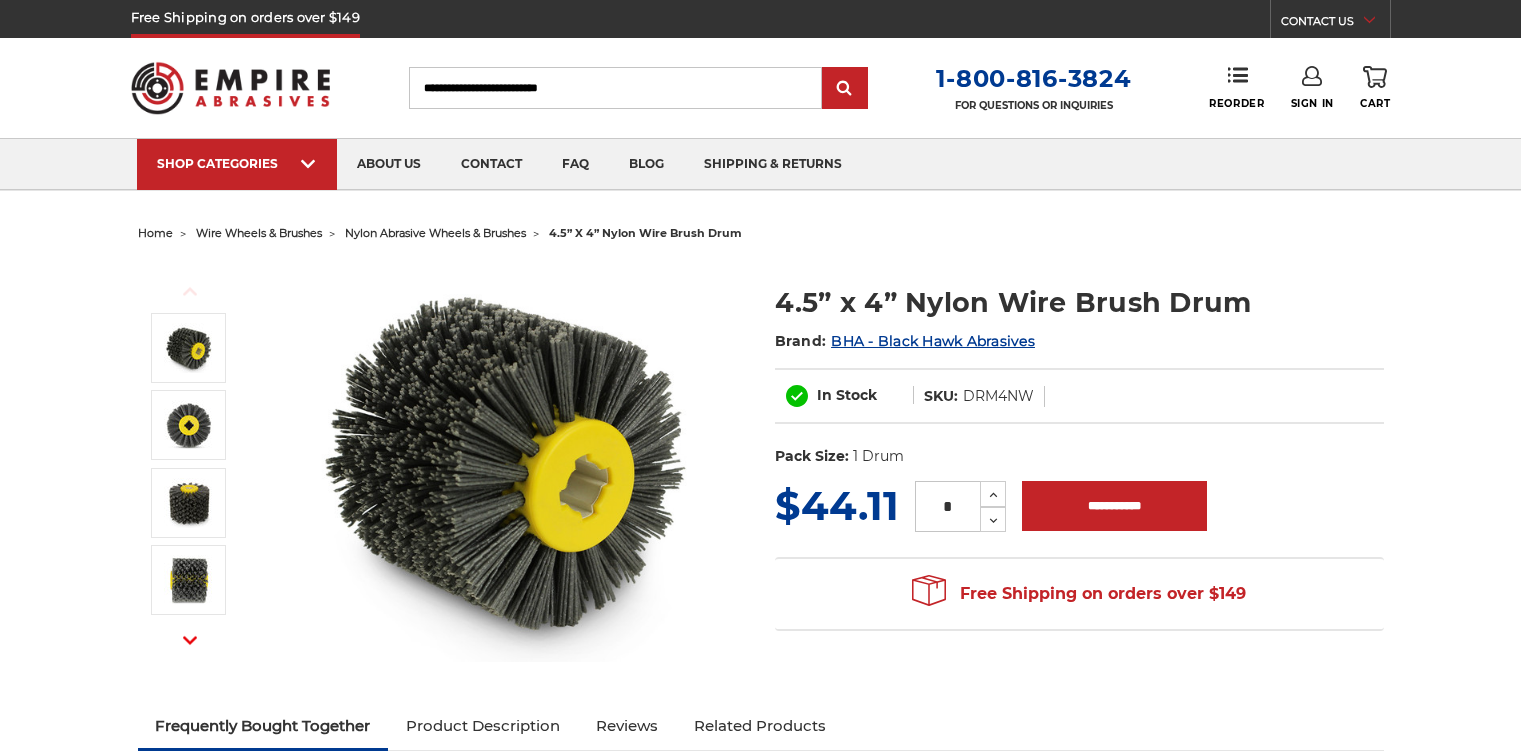 scroll, scrollTop: 0, scrollLeft: 0, axis: both 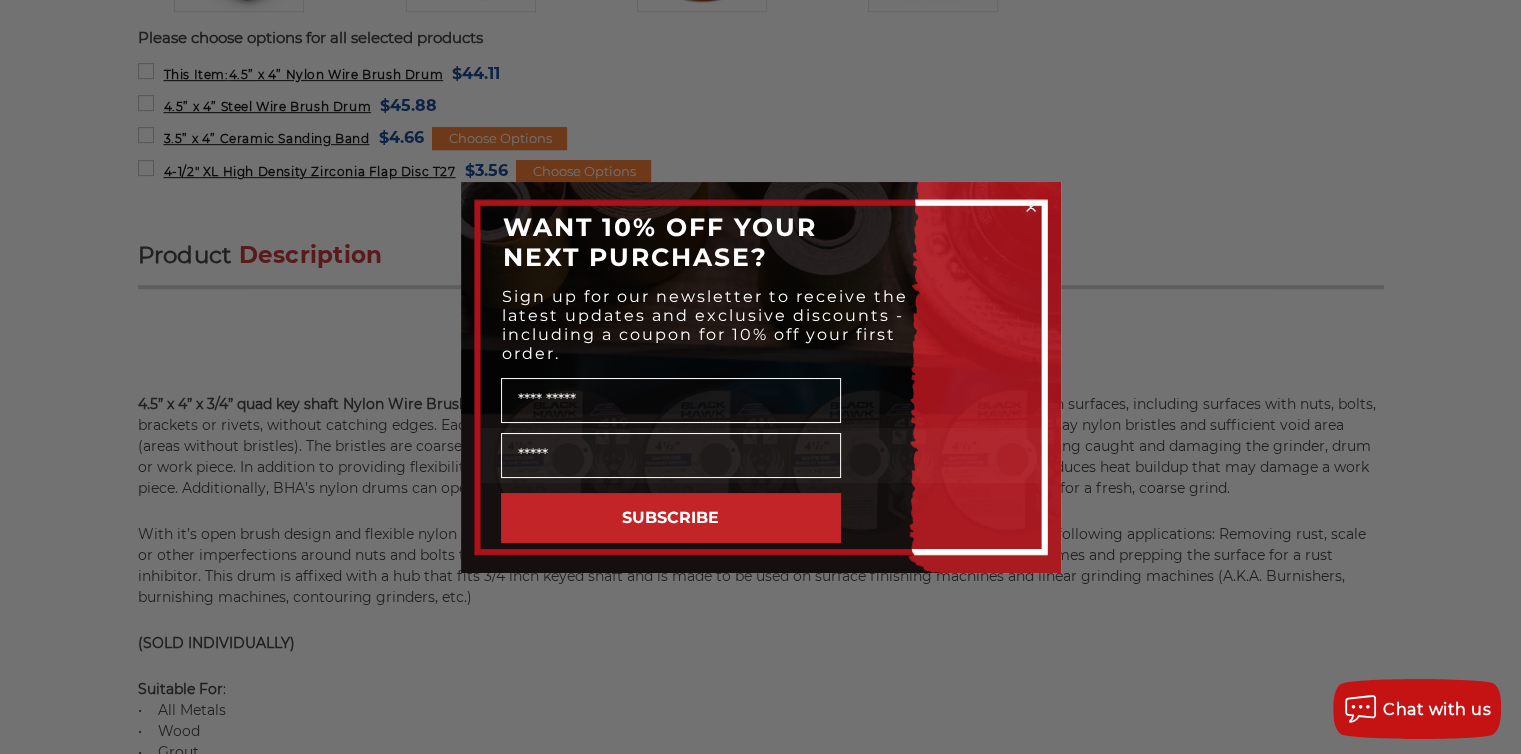 click 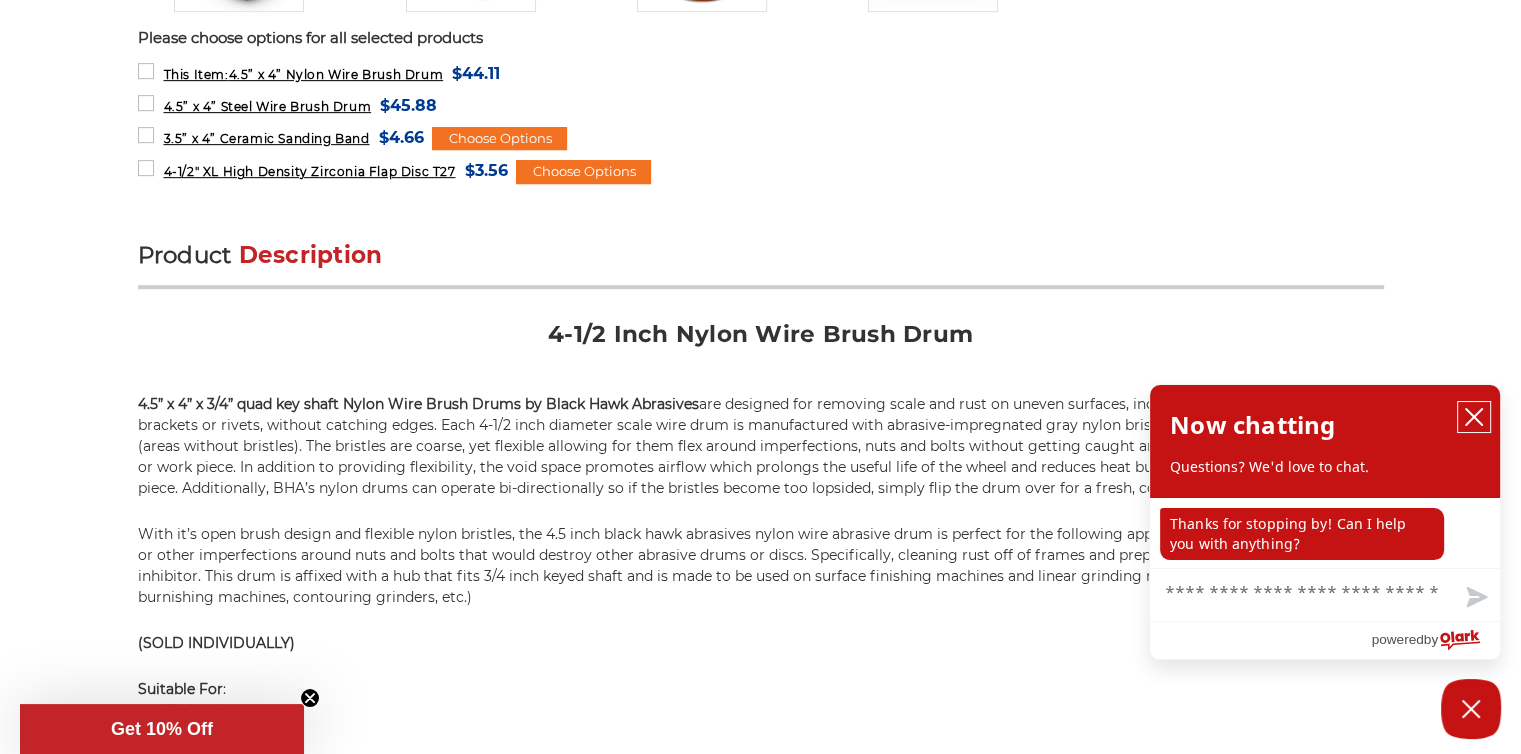 click 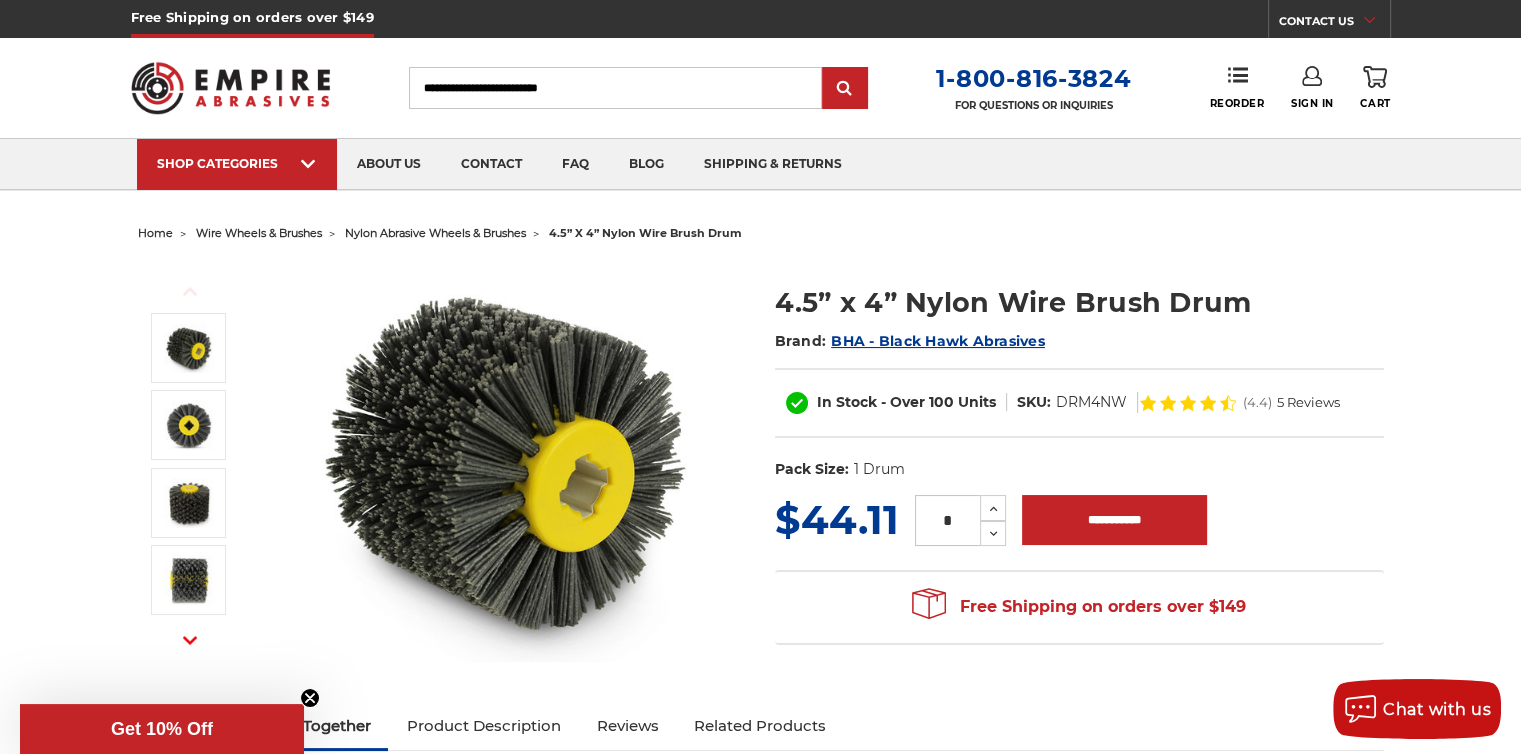scroll, scrollTop: 0, scrollLeft: 0, axis: both 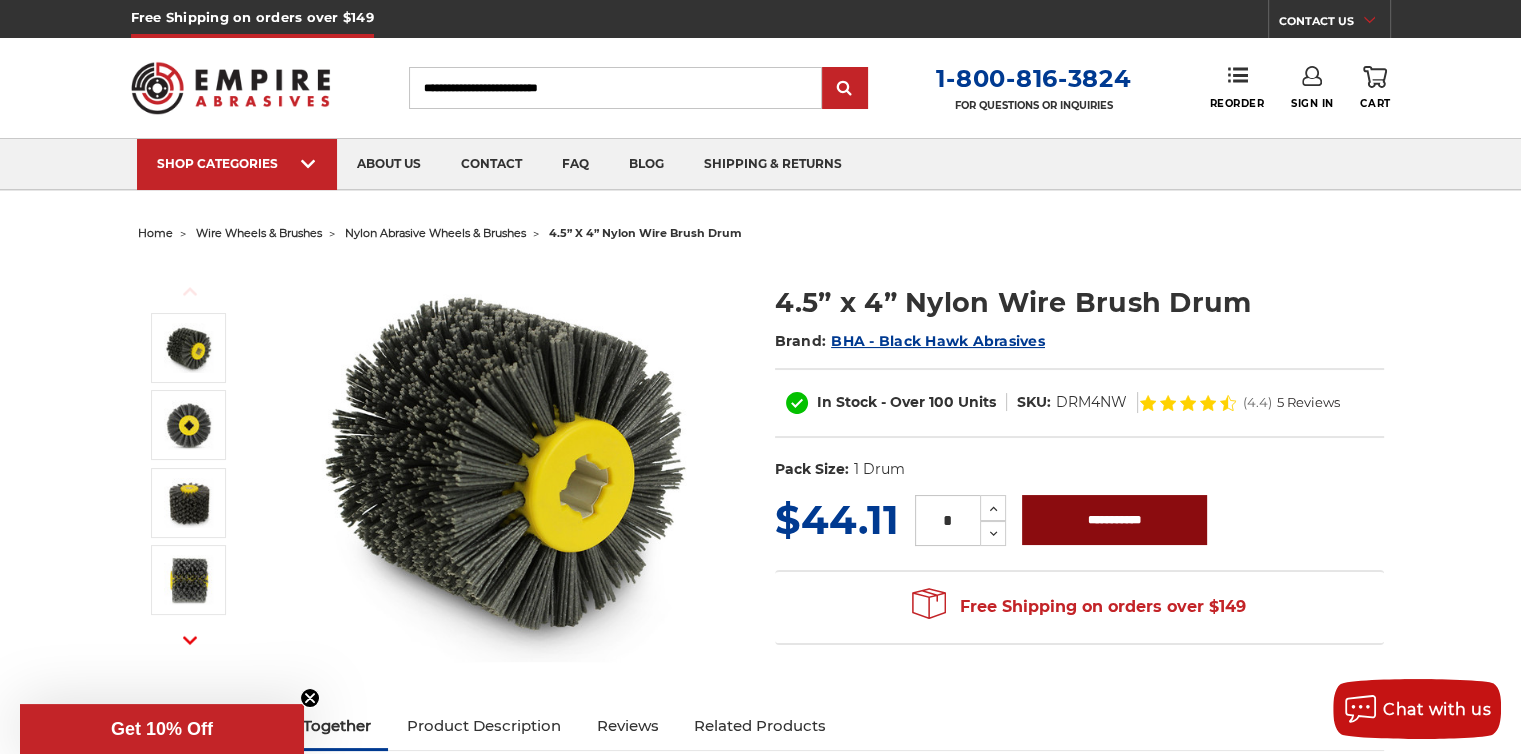 click on "**********" at bounding box center (1114, 520) 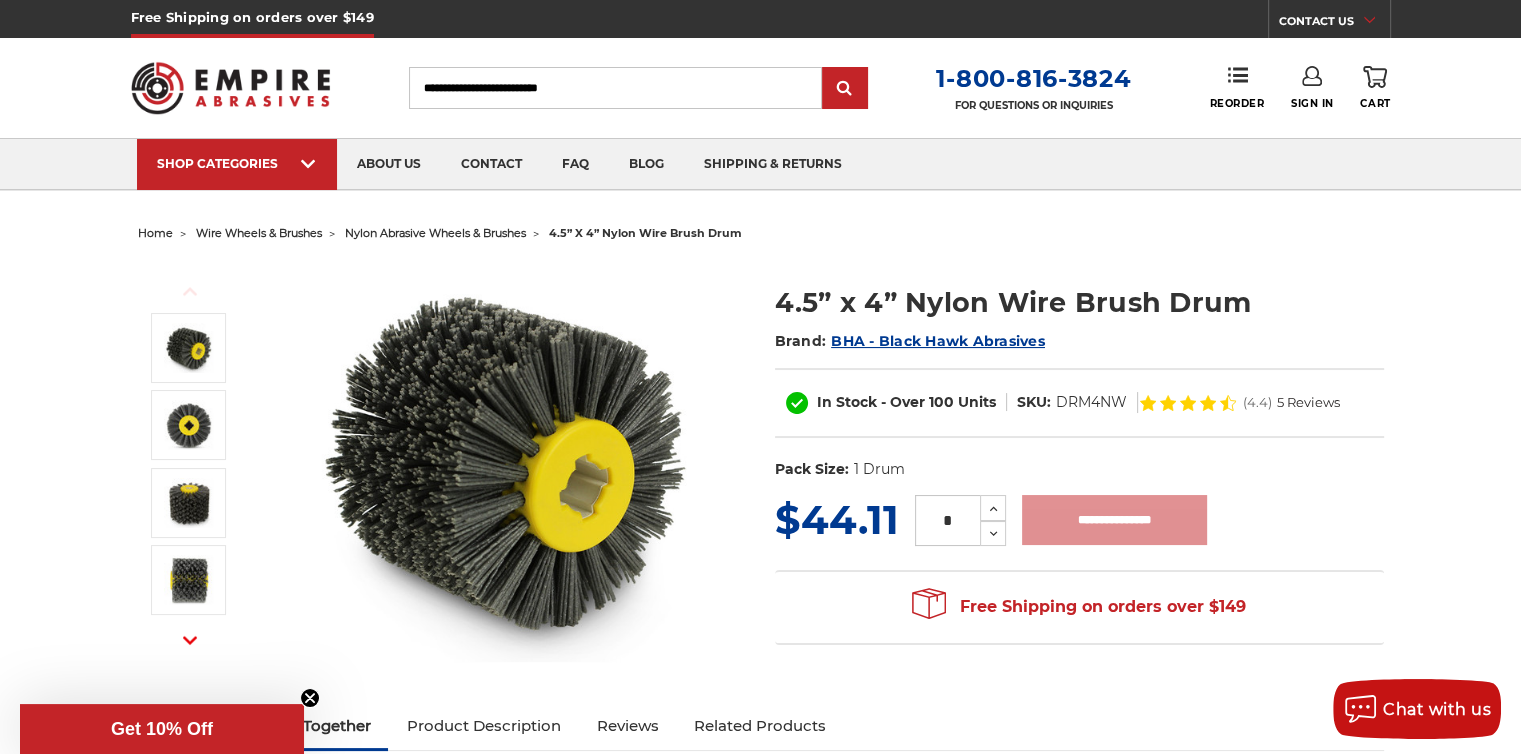 type on "**********" 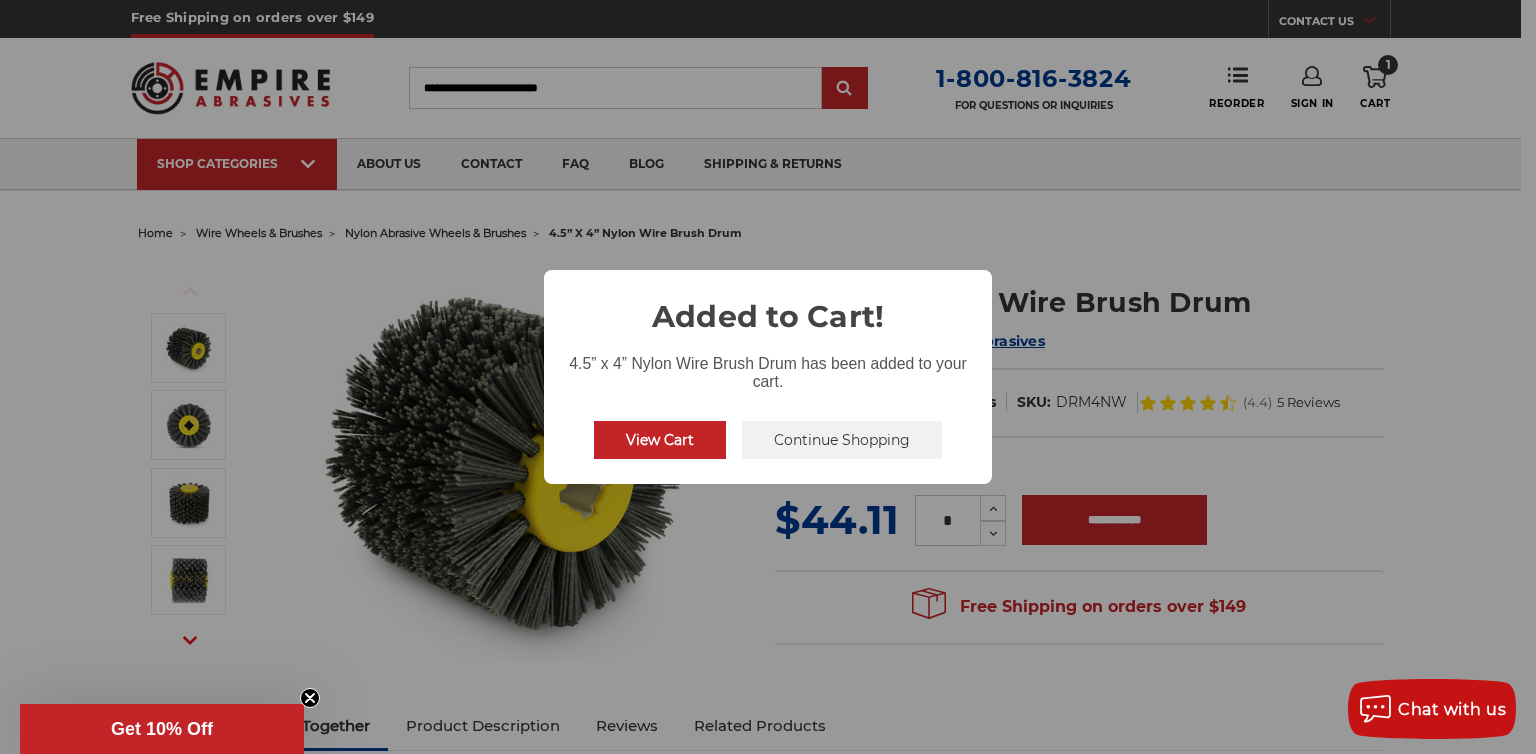 click on "Continue Shopping" at bounding box center (842, 440) 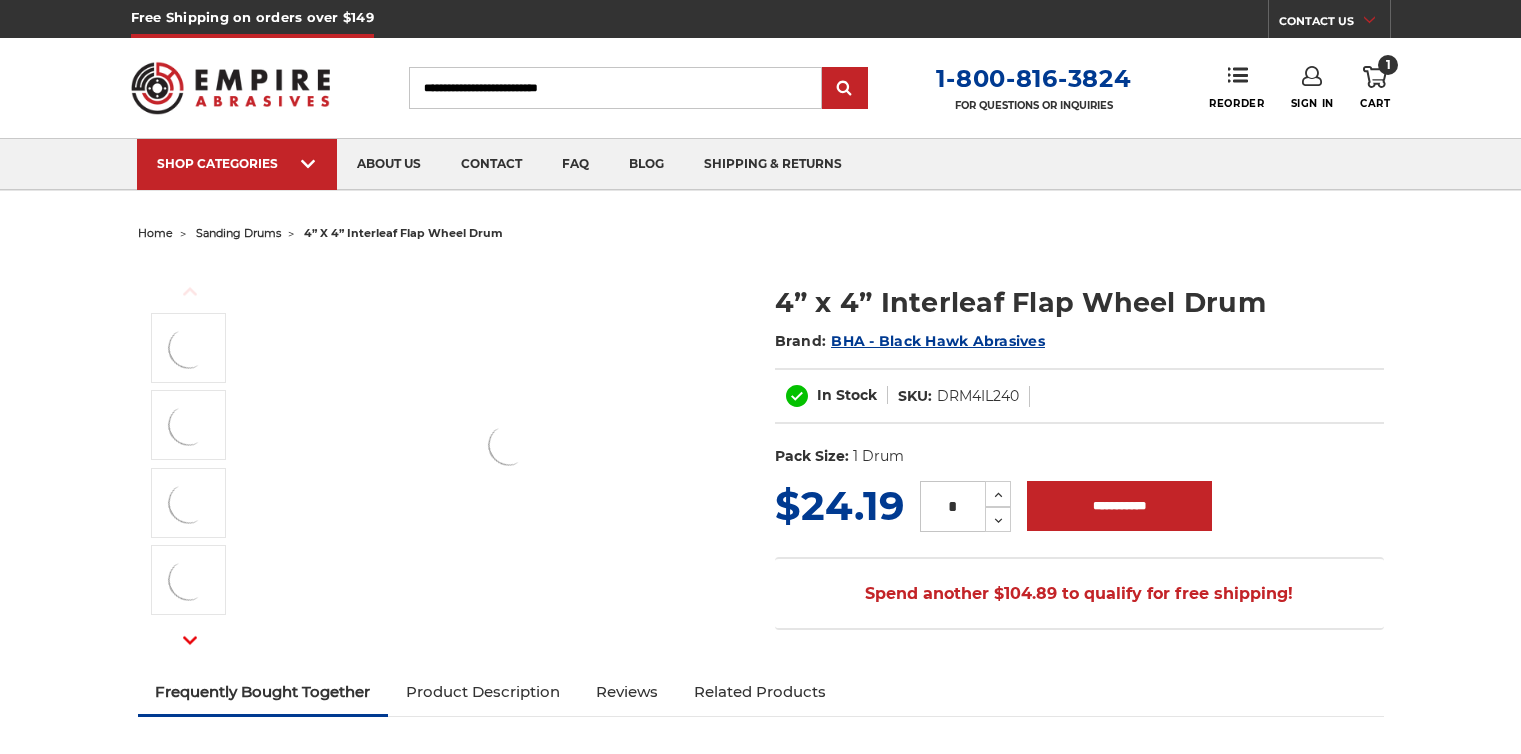 scroll, scrollTop: 600, scrollLeft: 0, axis: vertical 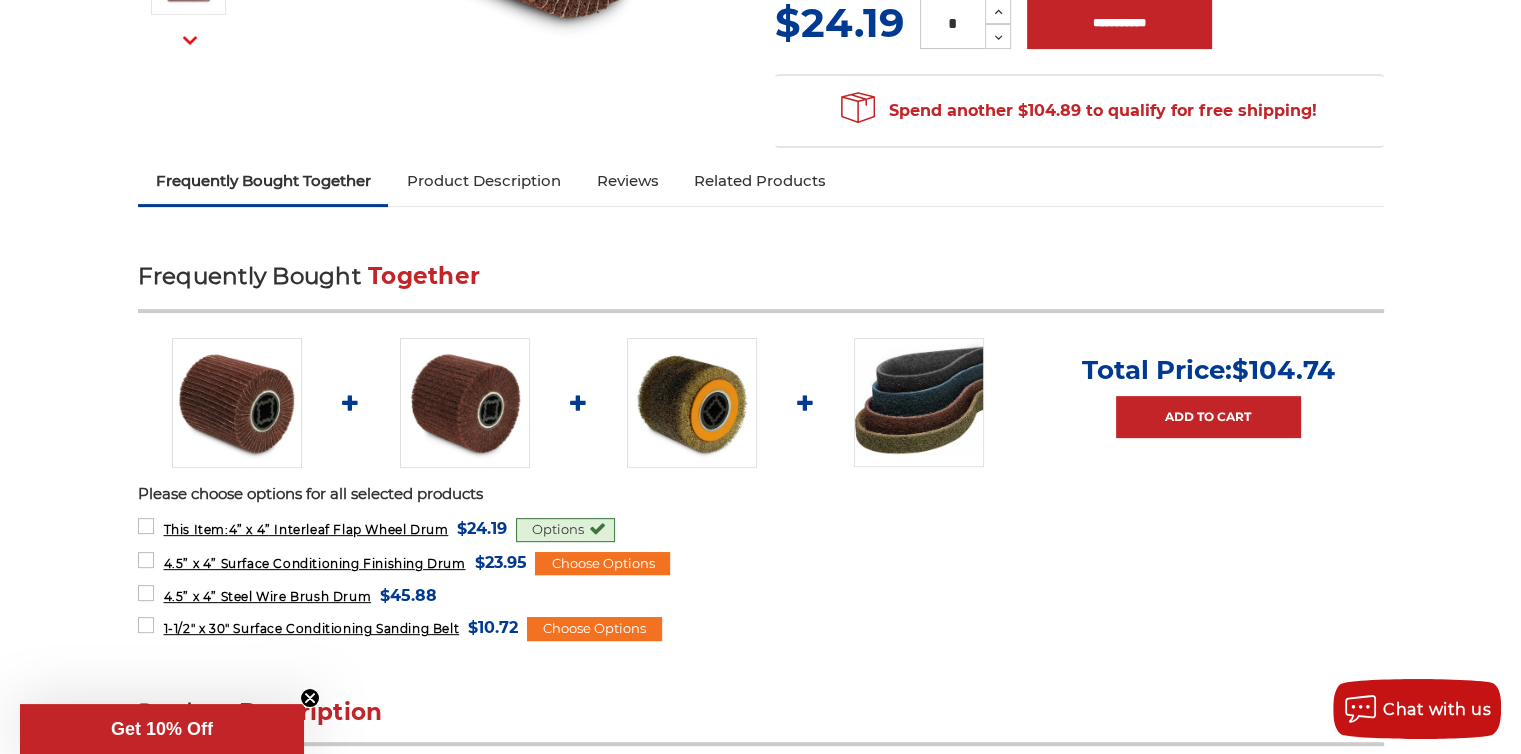 click at bounding box center (692, 403) 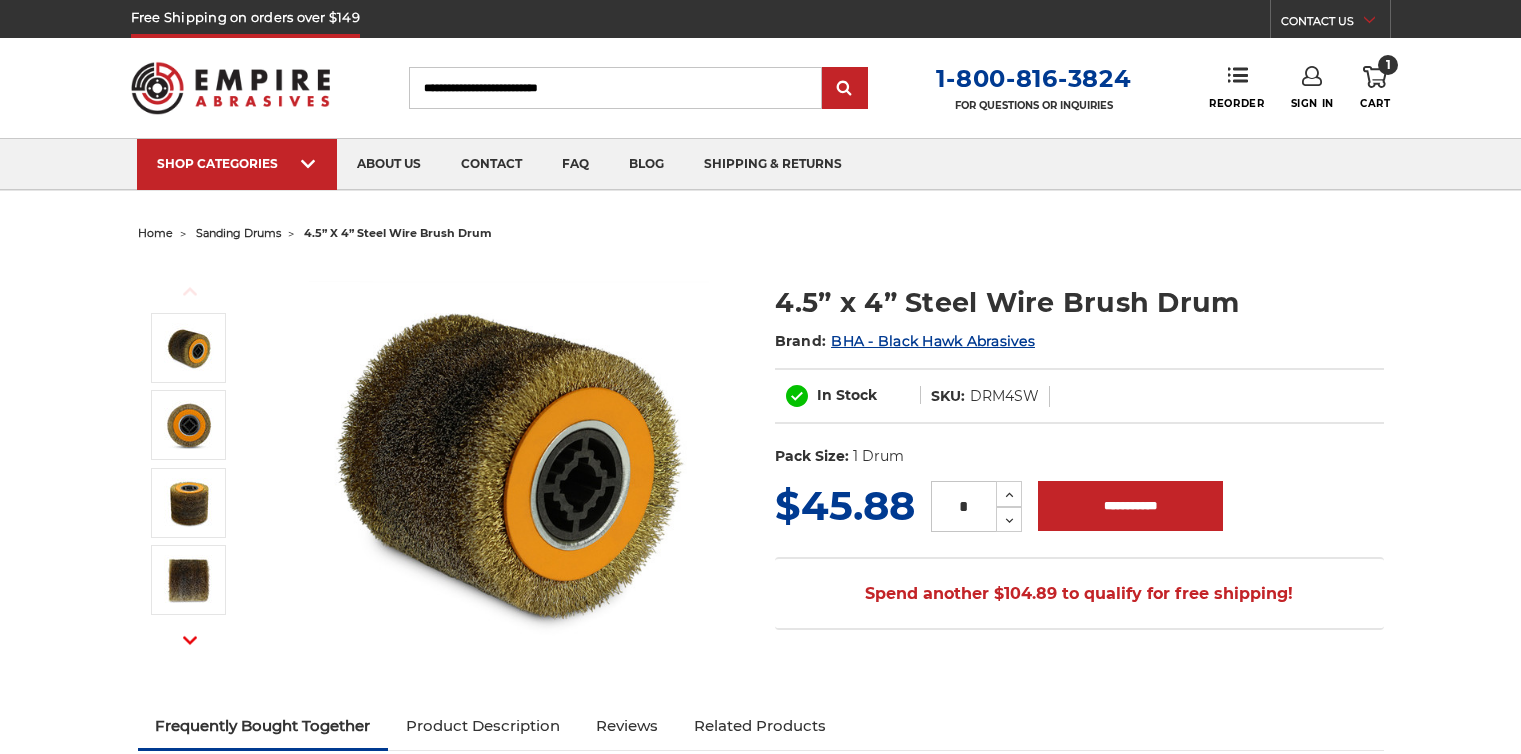 scroll, scrollTop: 0, scrollLeft: 0, axis: both 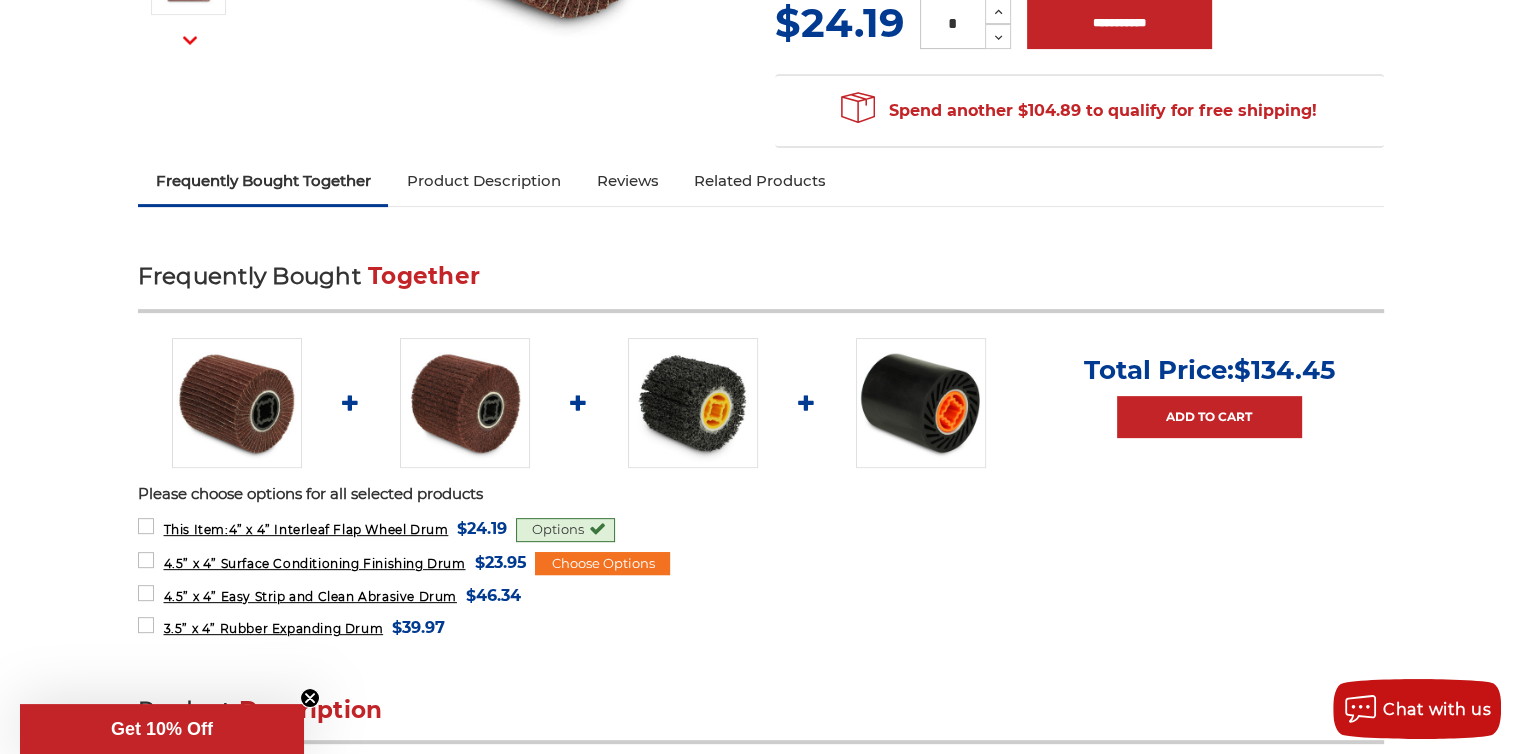 click at bounding box center [693, 403] 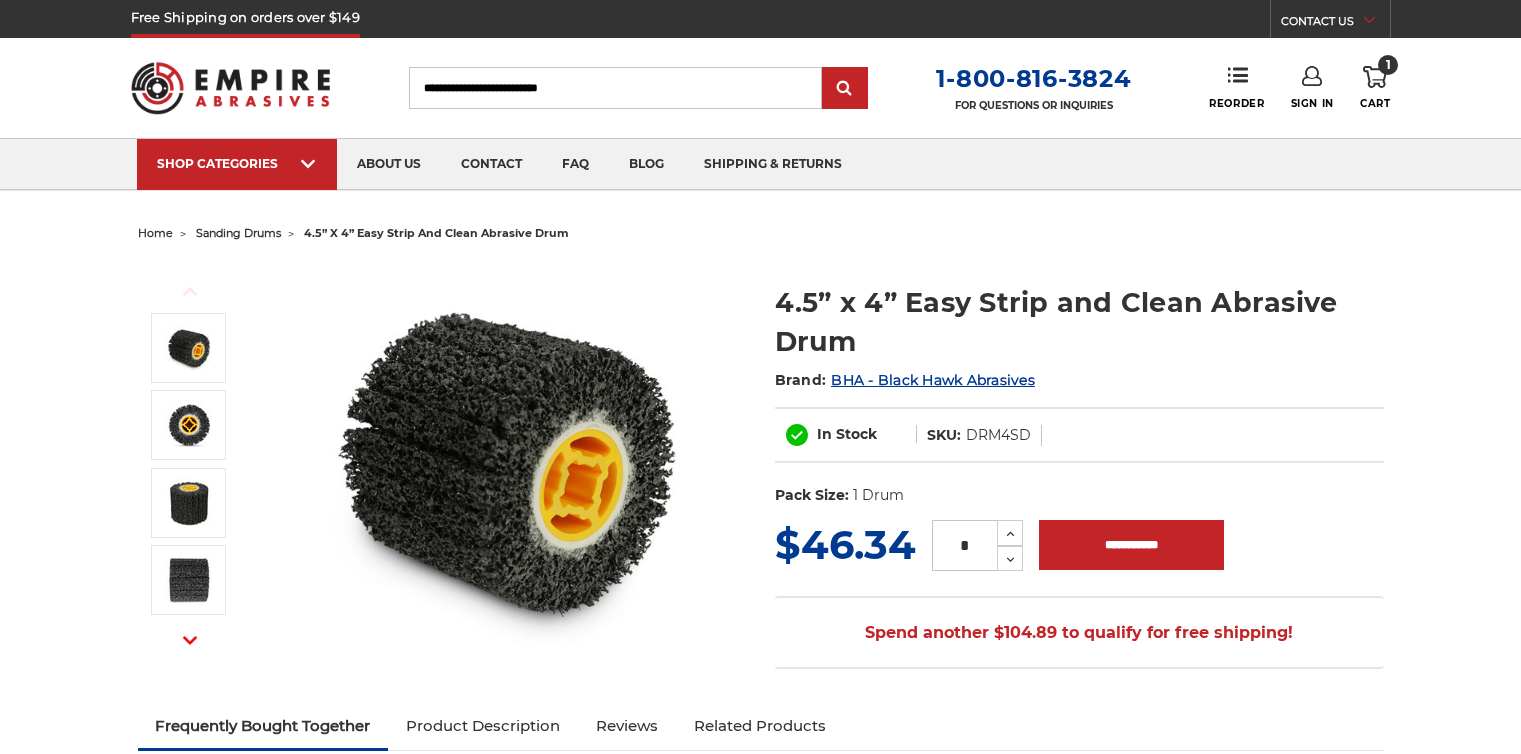scroll, scrollTop: 0, scrollLeft: 0, axis: both 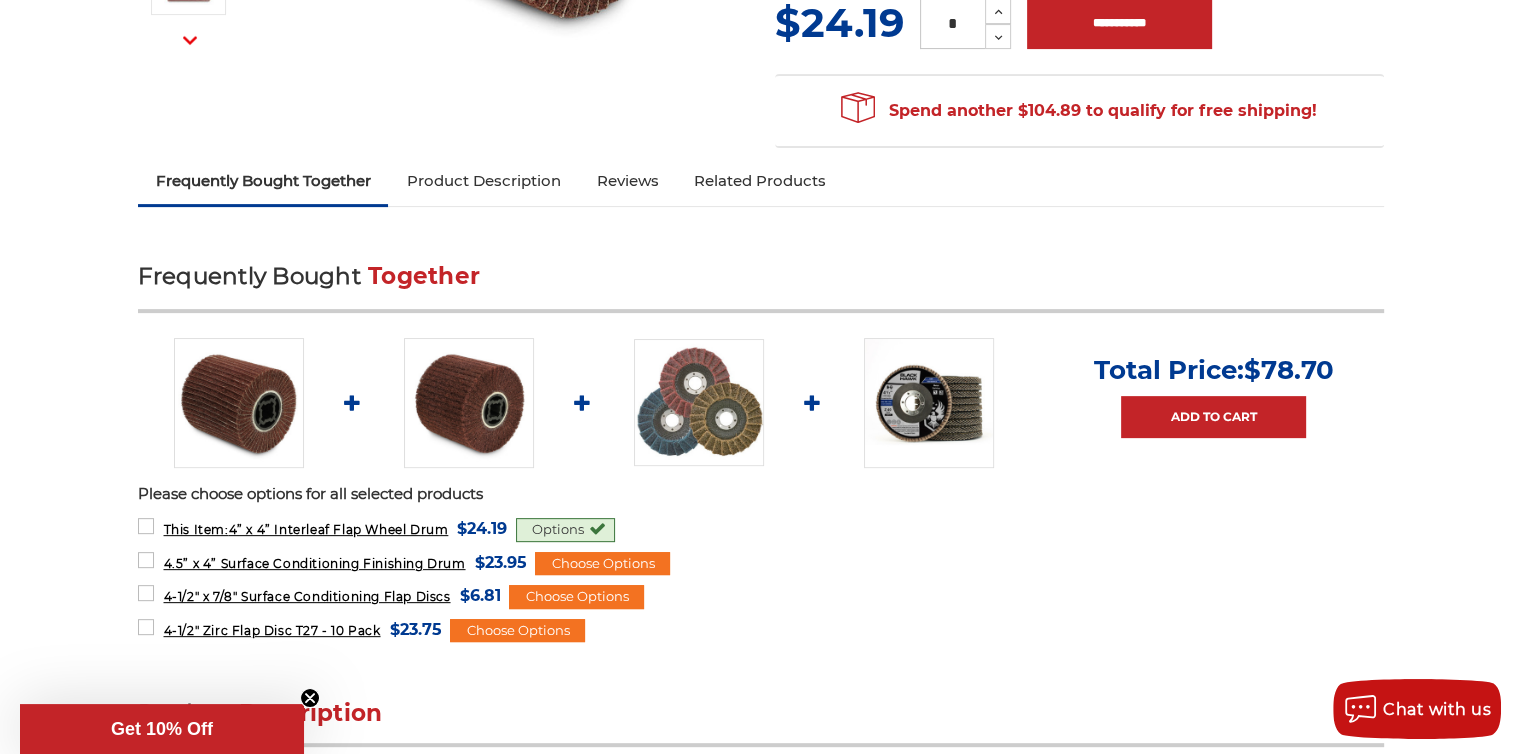 click at bounding box center (239, 403) 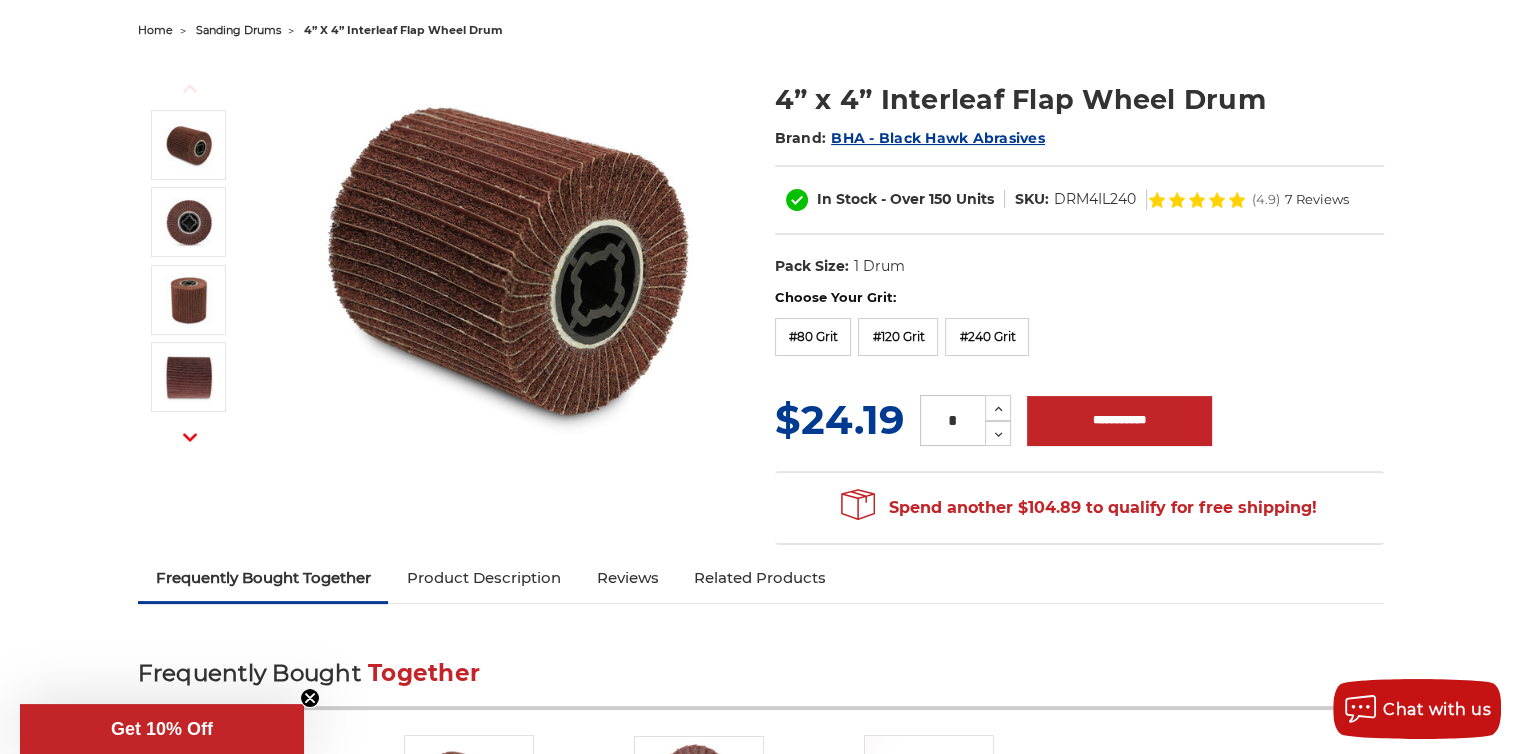 scroll, scrollTop: 200, scrollLeft: 0, axis: vertical 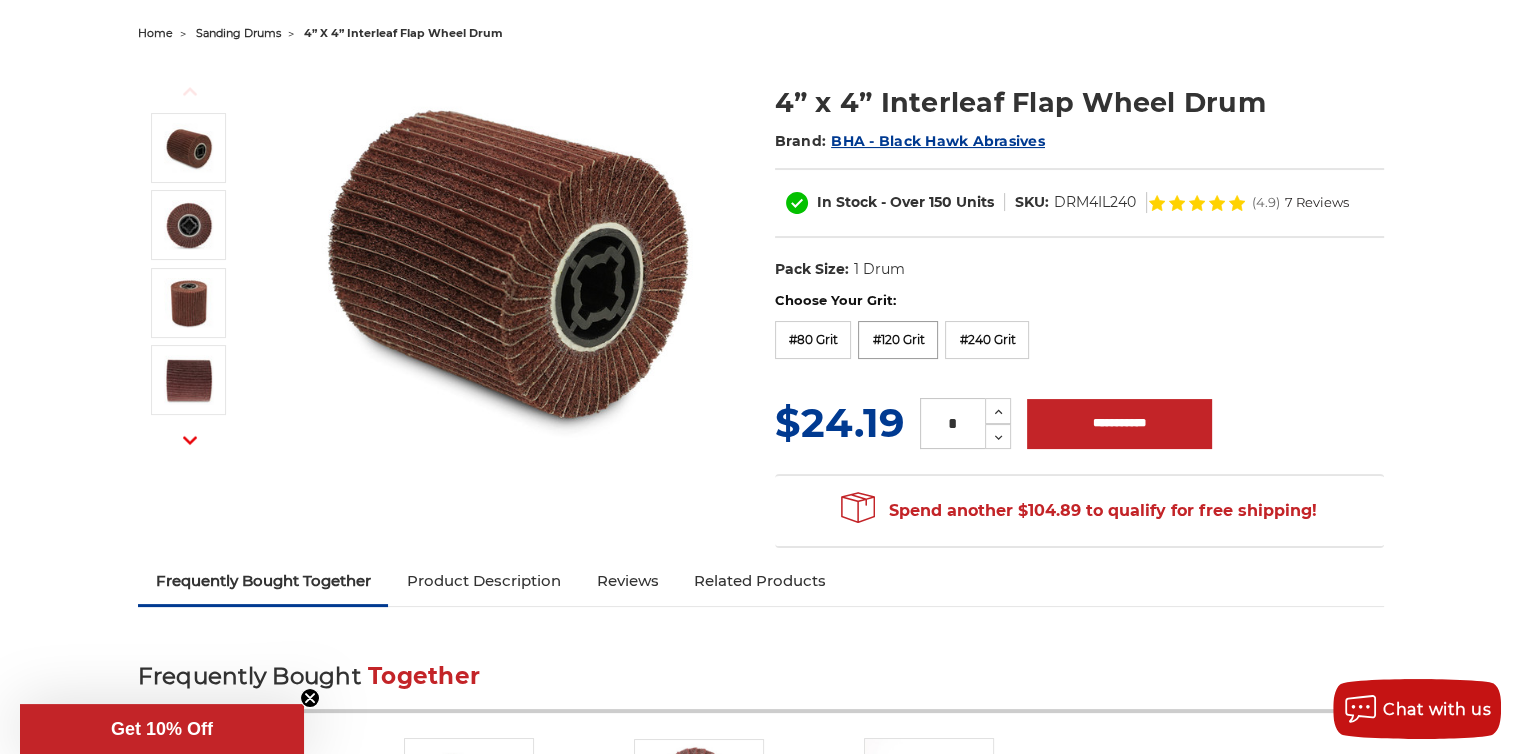 click on "#120 Grit" at bounding box center [898, 340] 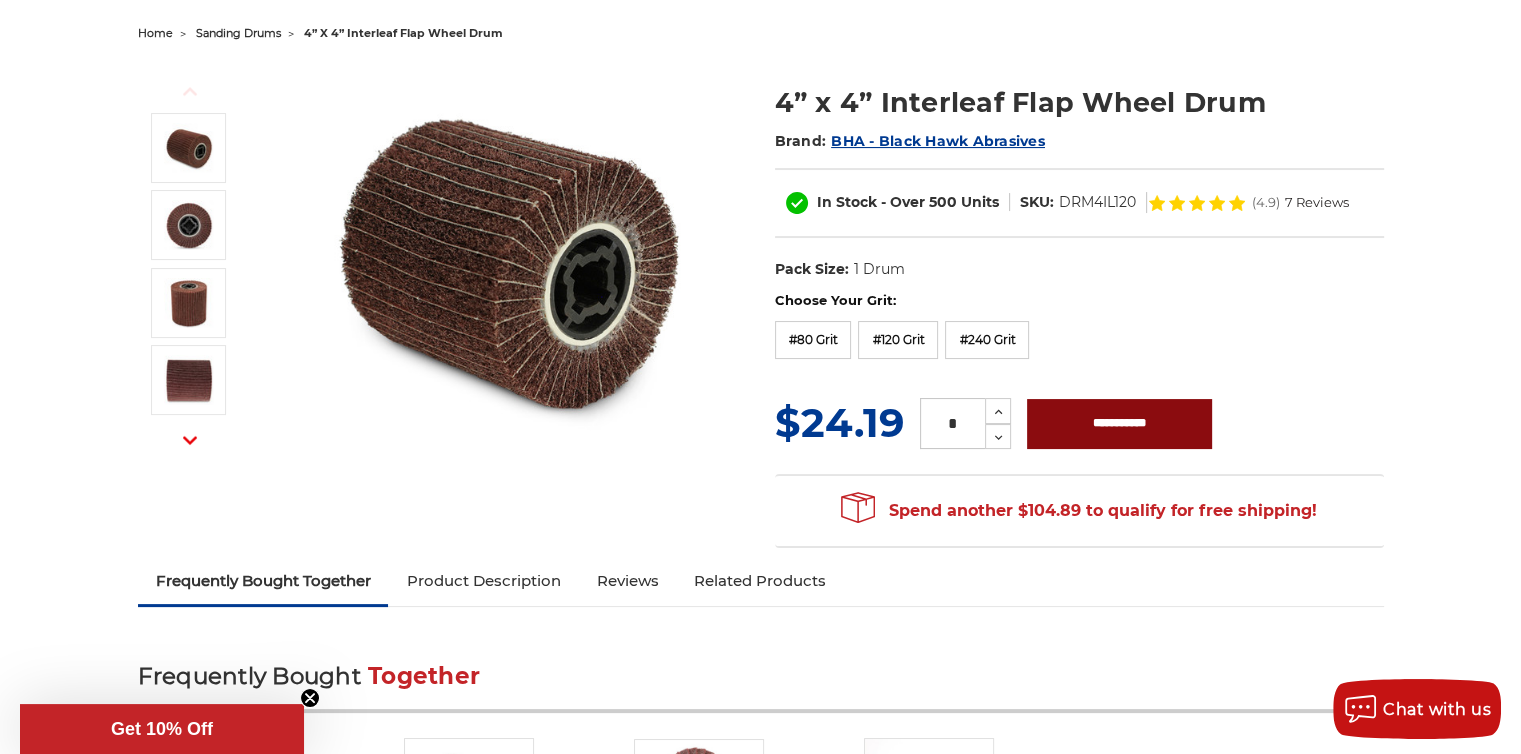 click on "**********" at bounding box center (1119, 424) 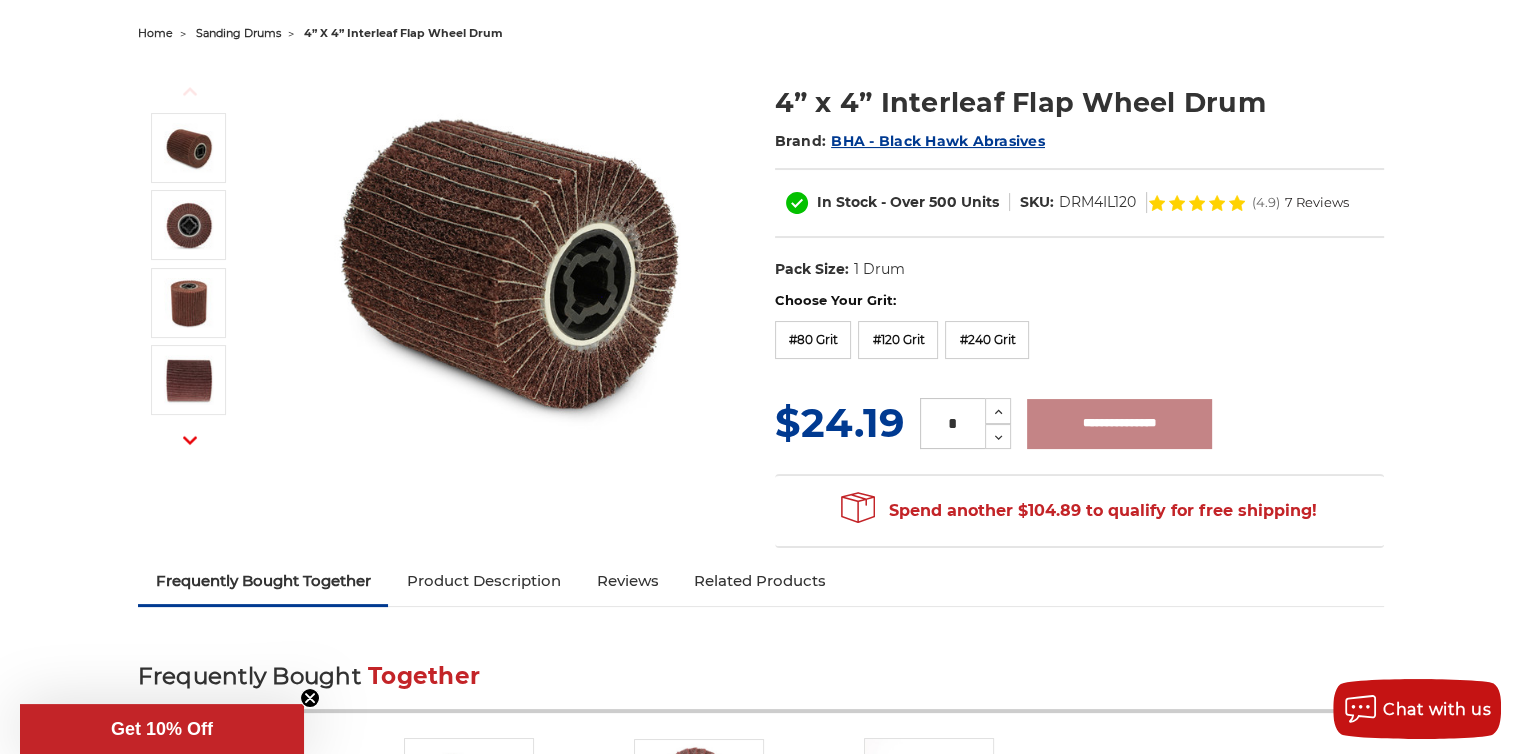 type on "**********" 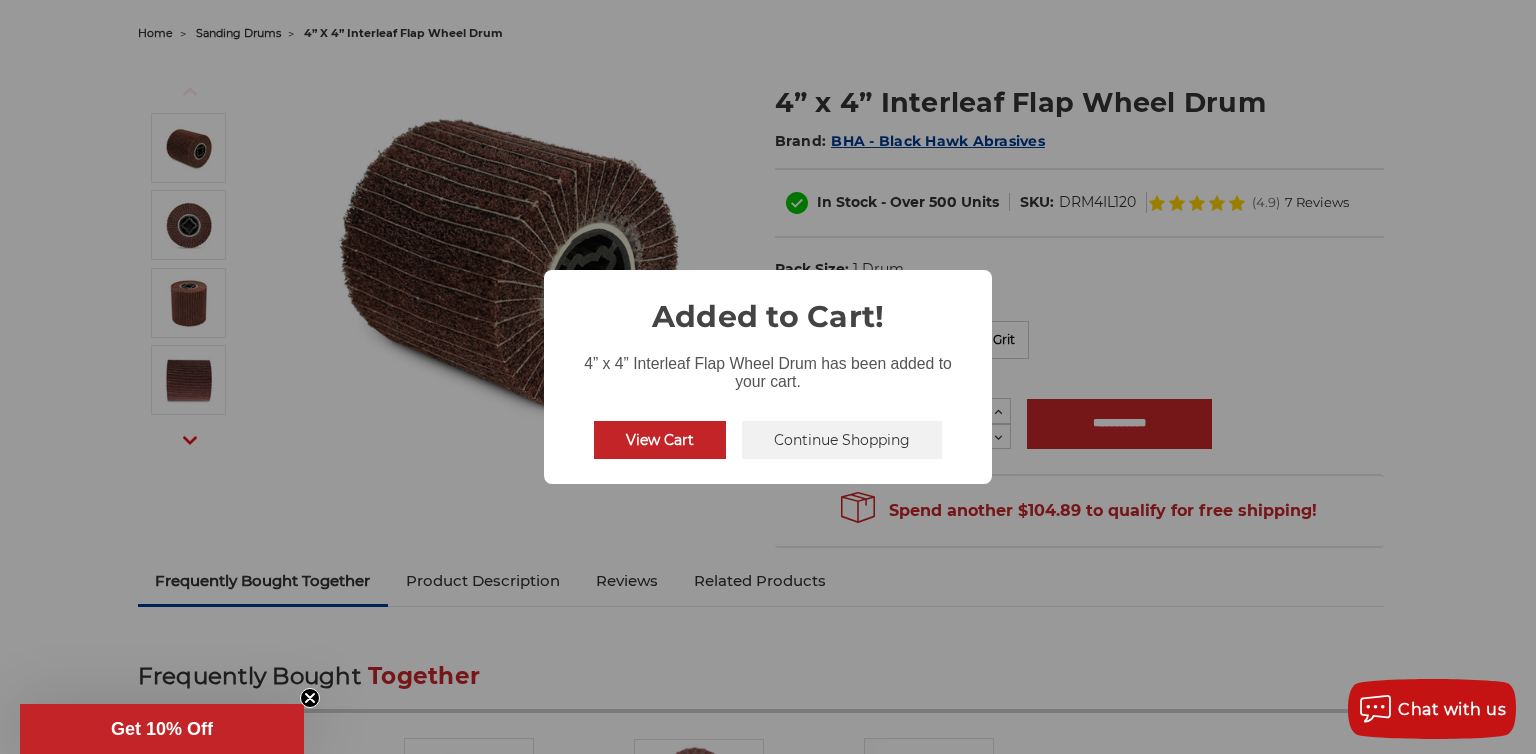click on "Continue Shopping" at bounding box center [842, 440] 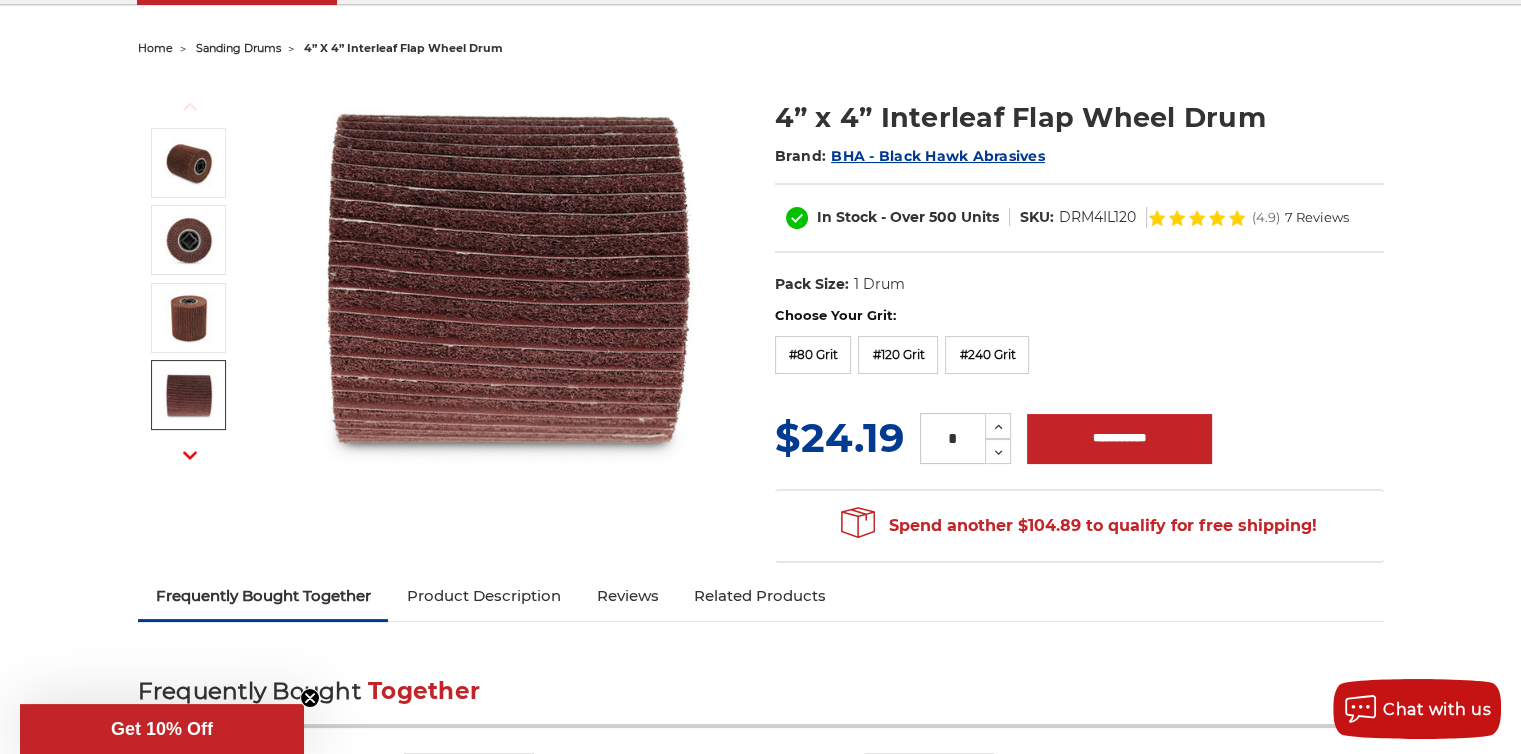 scroll, scrollTop: 0, scrollLeft: 0, axis: both 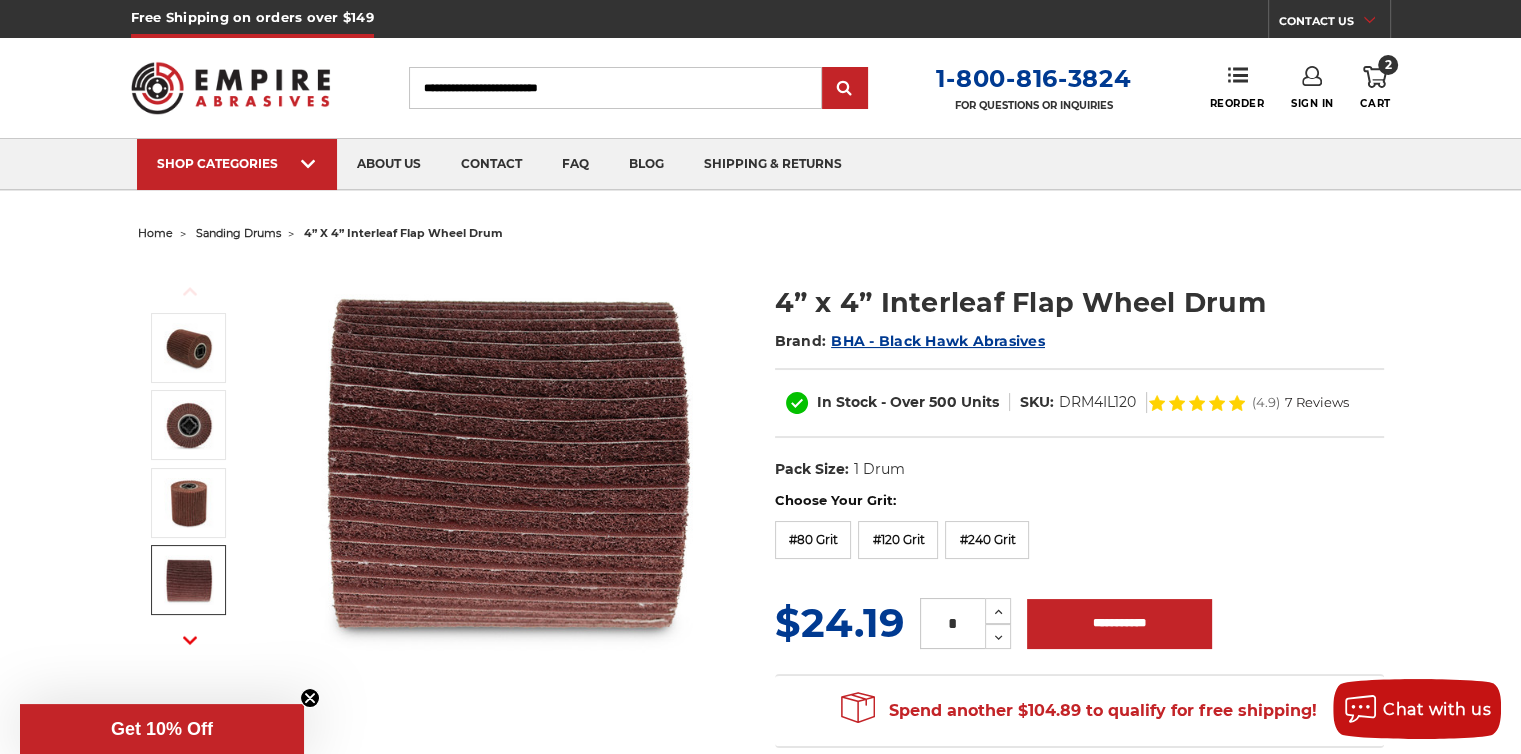 click on "Search" at bounding box center (615, 88) 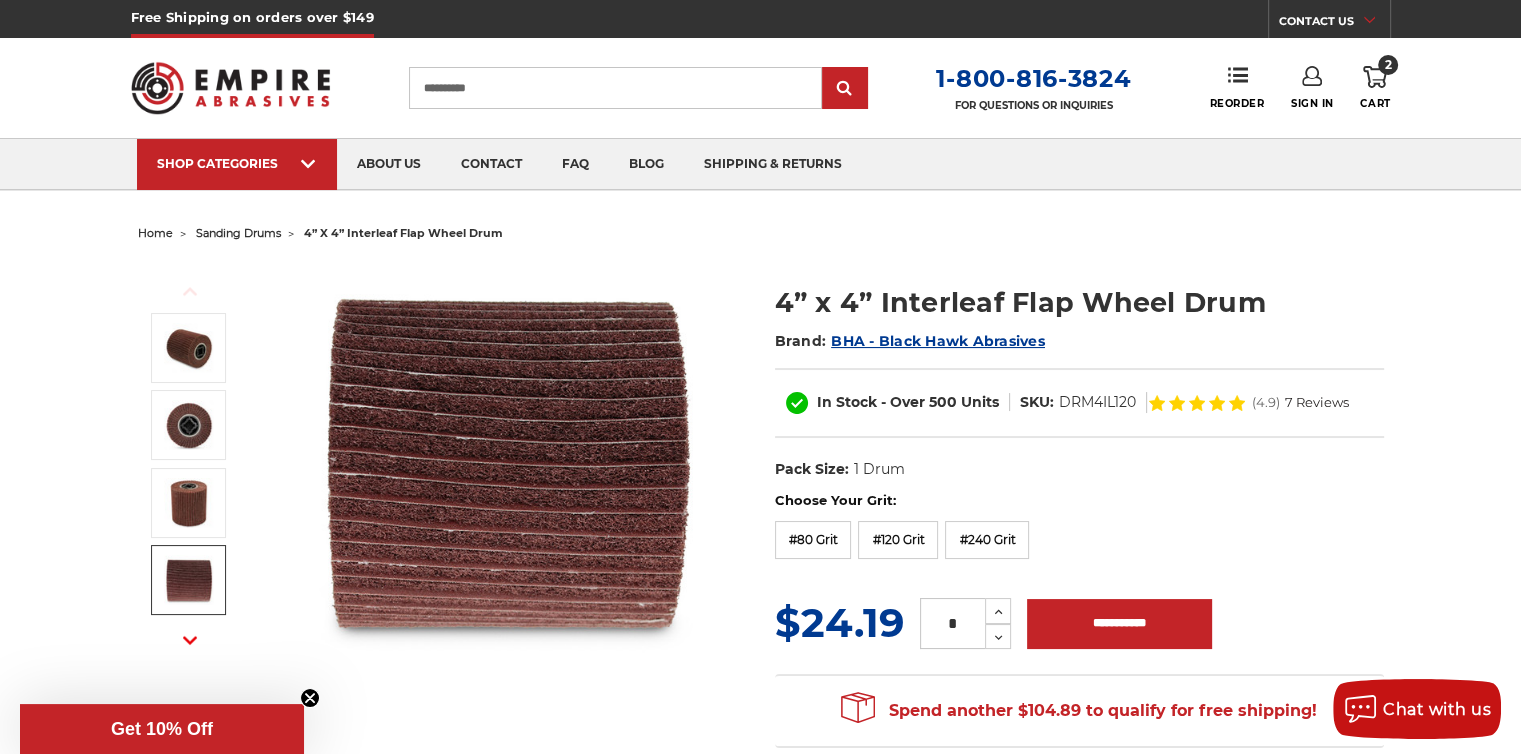 type on "**********" 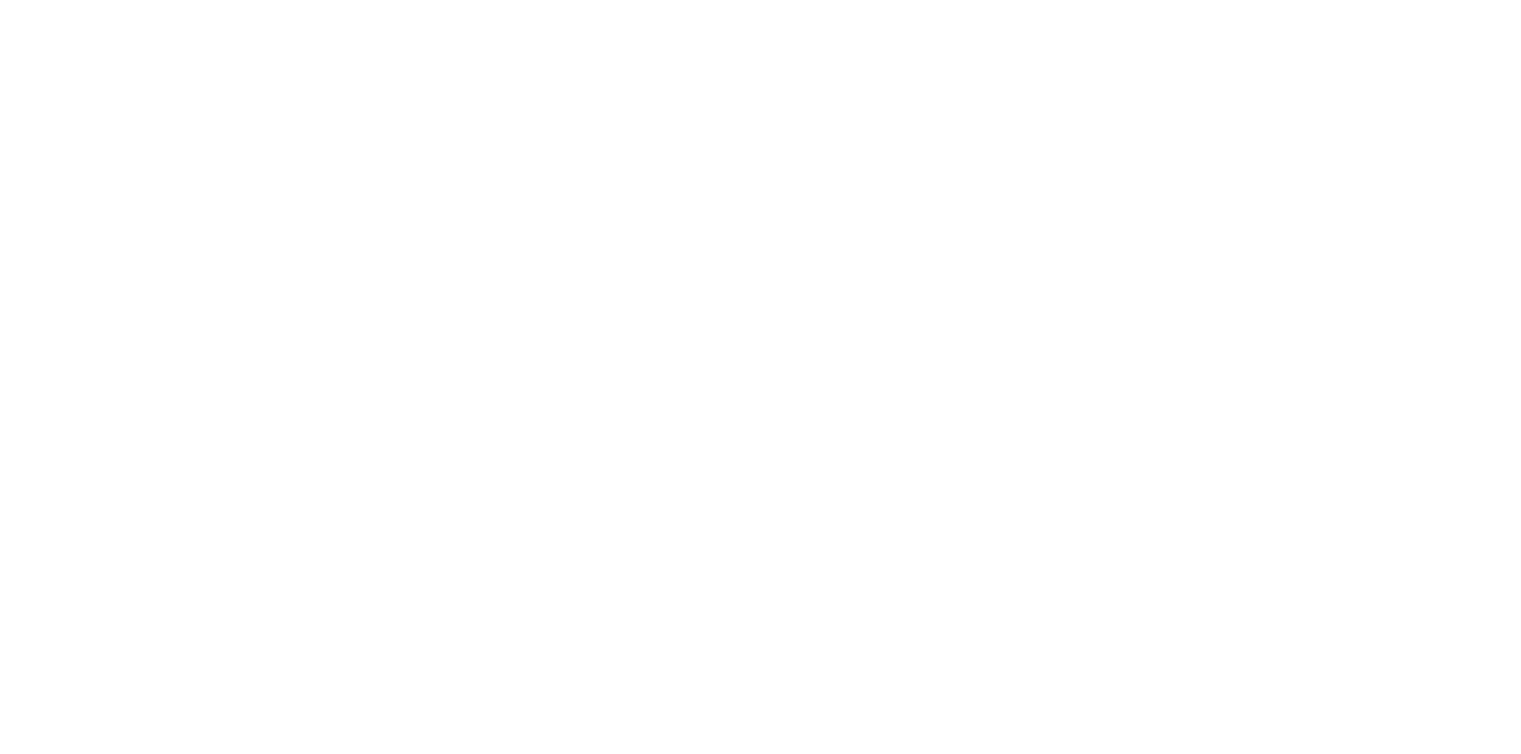 scroll, scrollTop: 0, scrollLeft: 0, axis: both 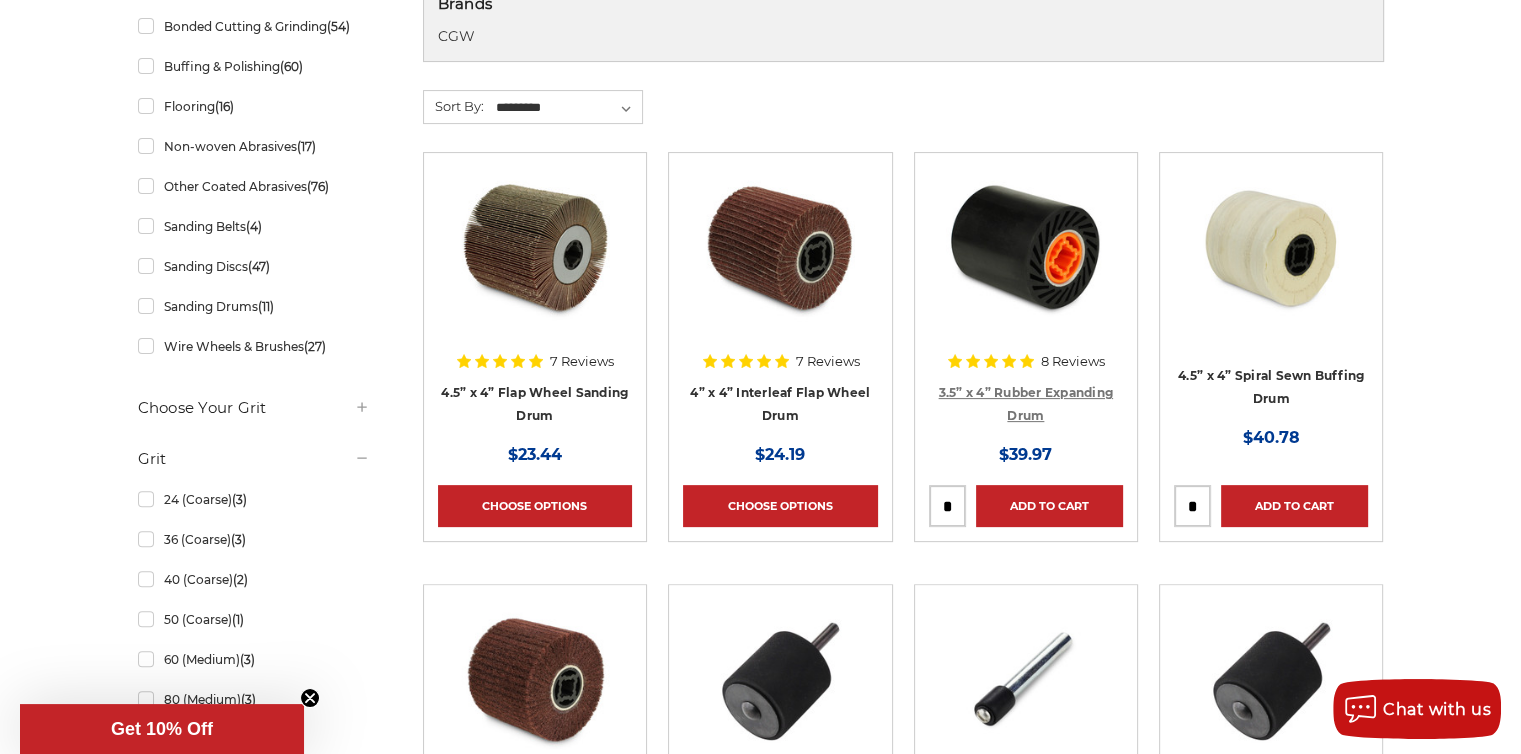click on "3.5” x 4” Rubber Expanding Drum" at bounding box center (1026, 404) 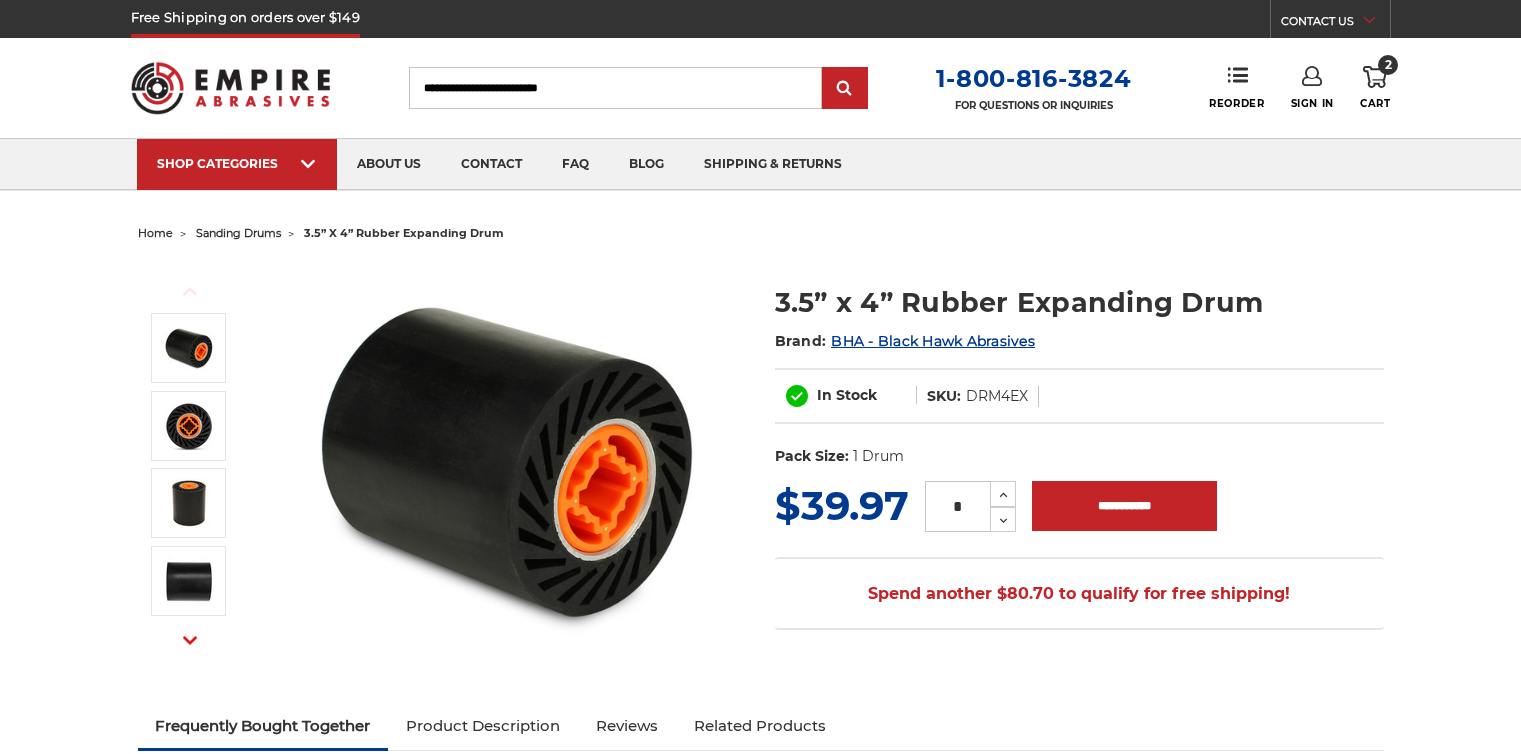 scroll, scrollTop: 0, scrollLeft: 0, axis: both 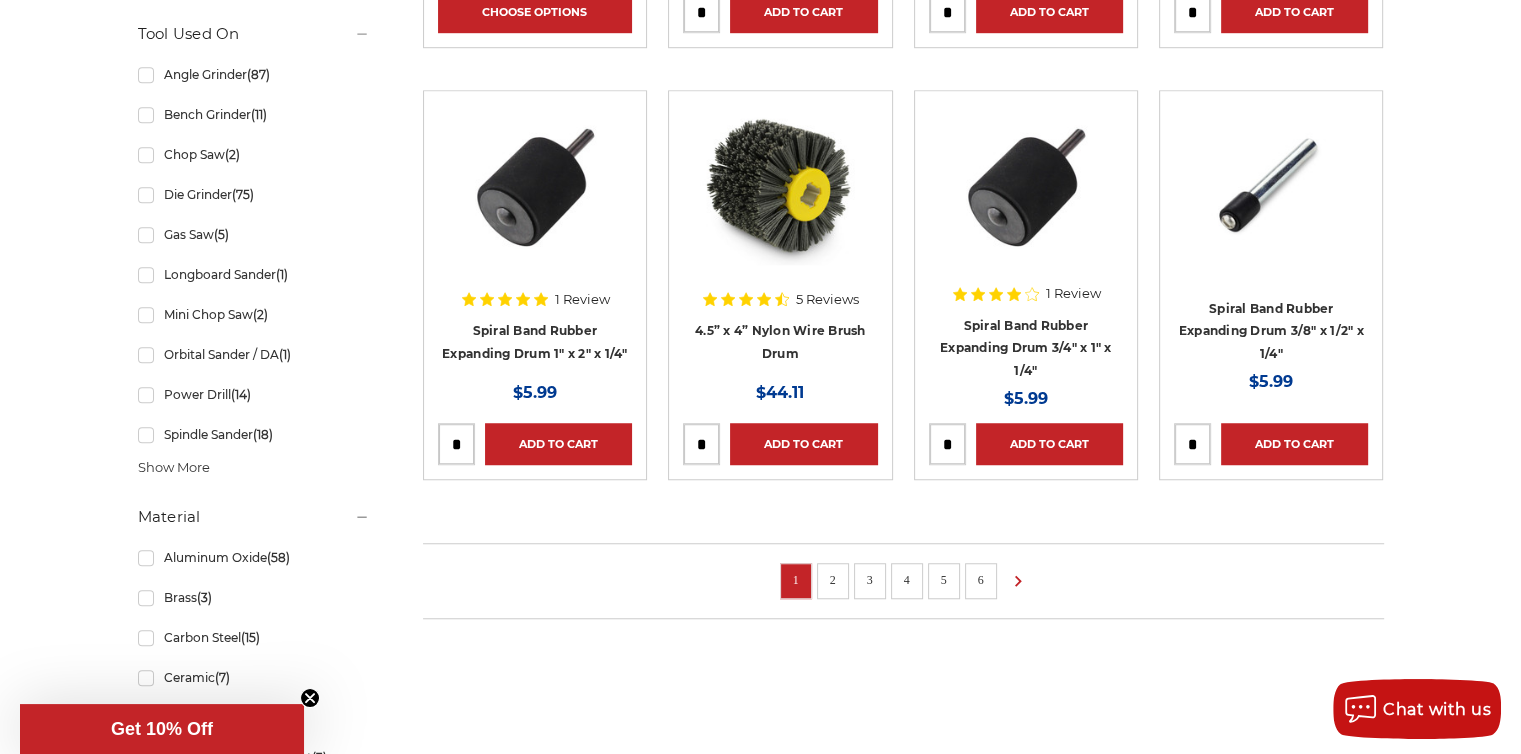 click on "2" at bounding box center (833, 580) 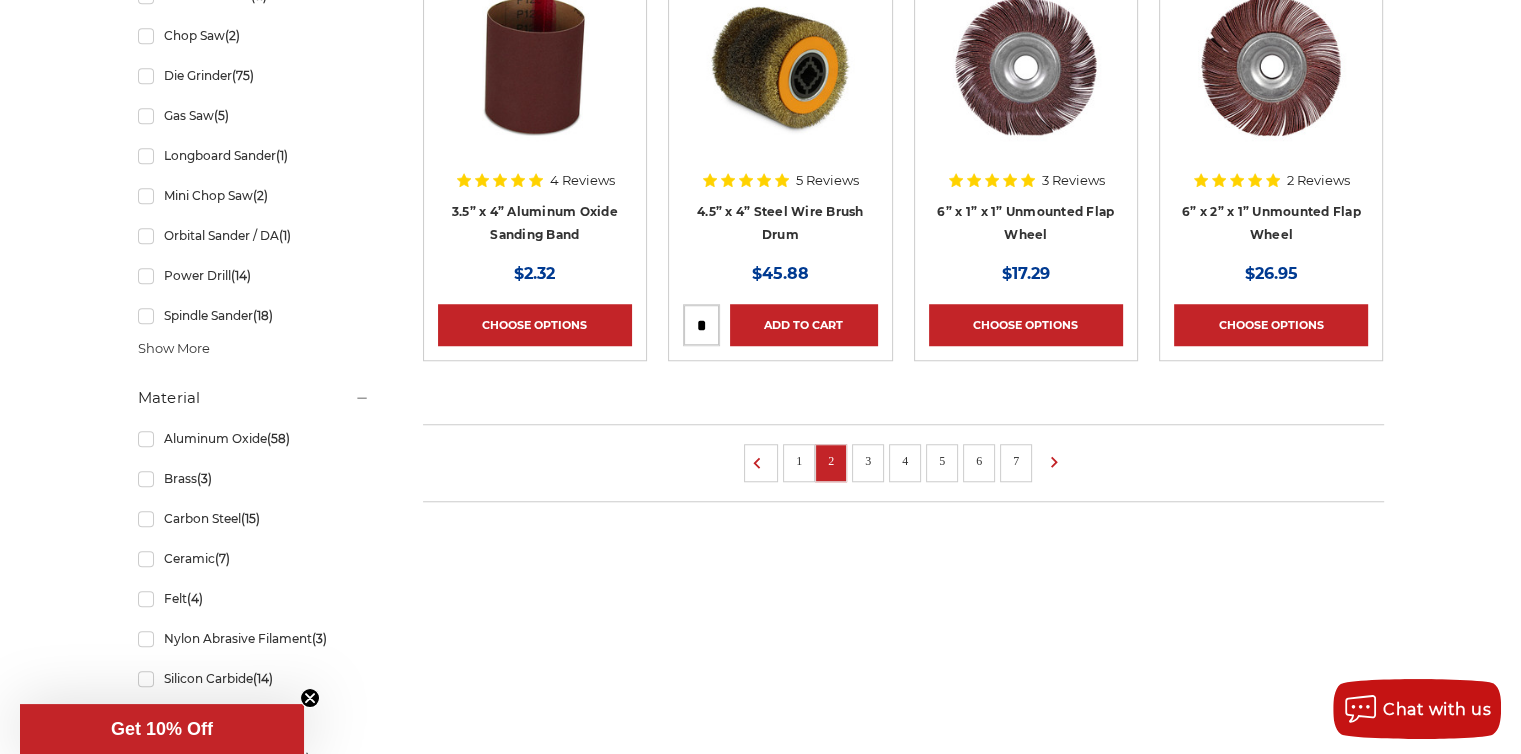 scroll, scrollTop: 1600, scrollLeft: 0, axis: vertical 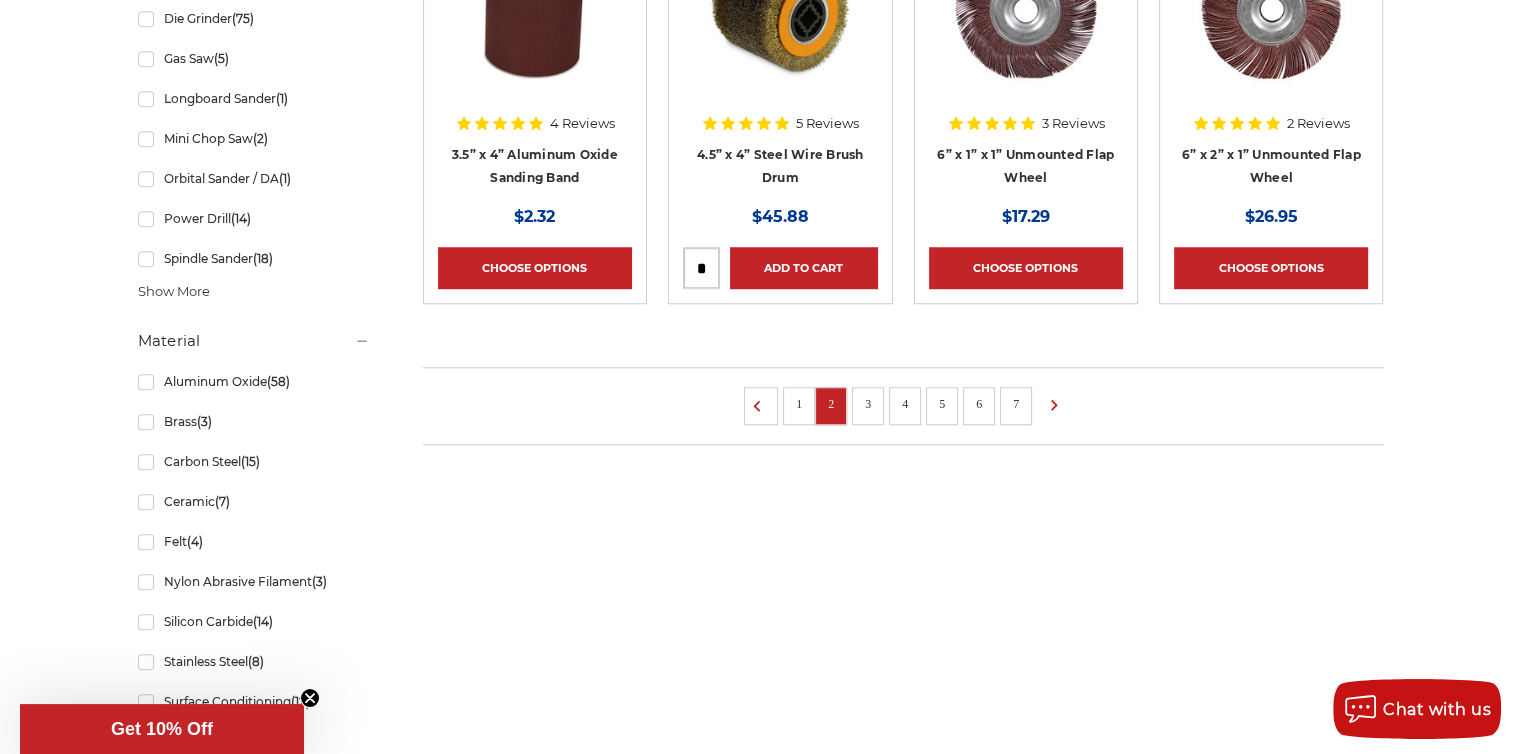 click on "3" at bounding box center (868, 404) 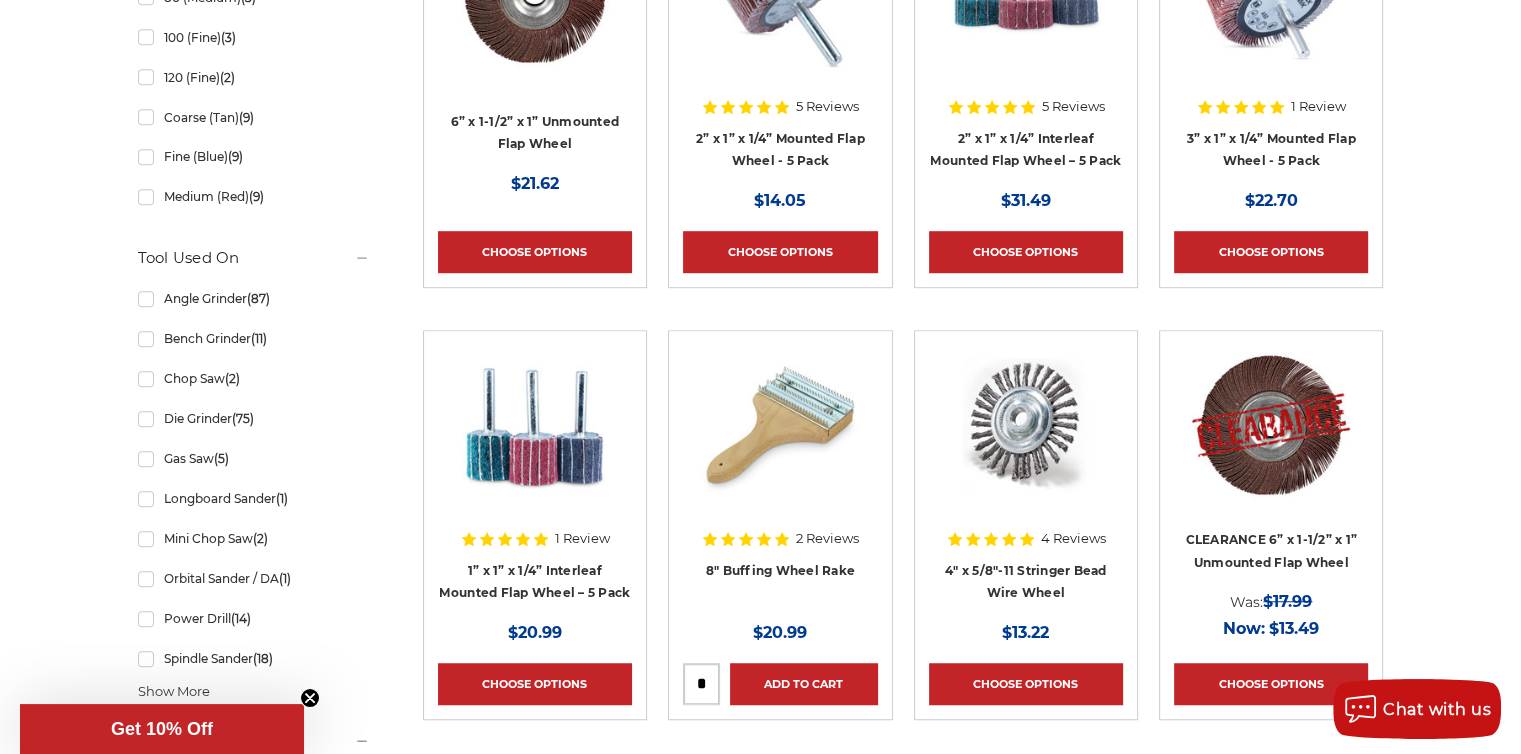 scroll, scrollTop: 1600, scrollLeft: 0, axis: vertical 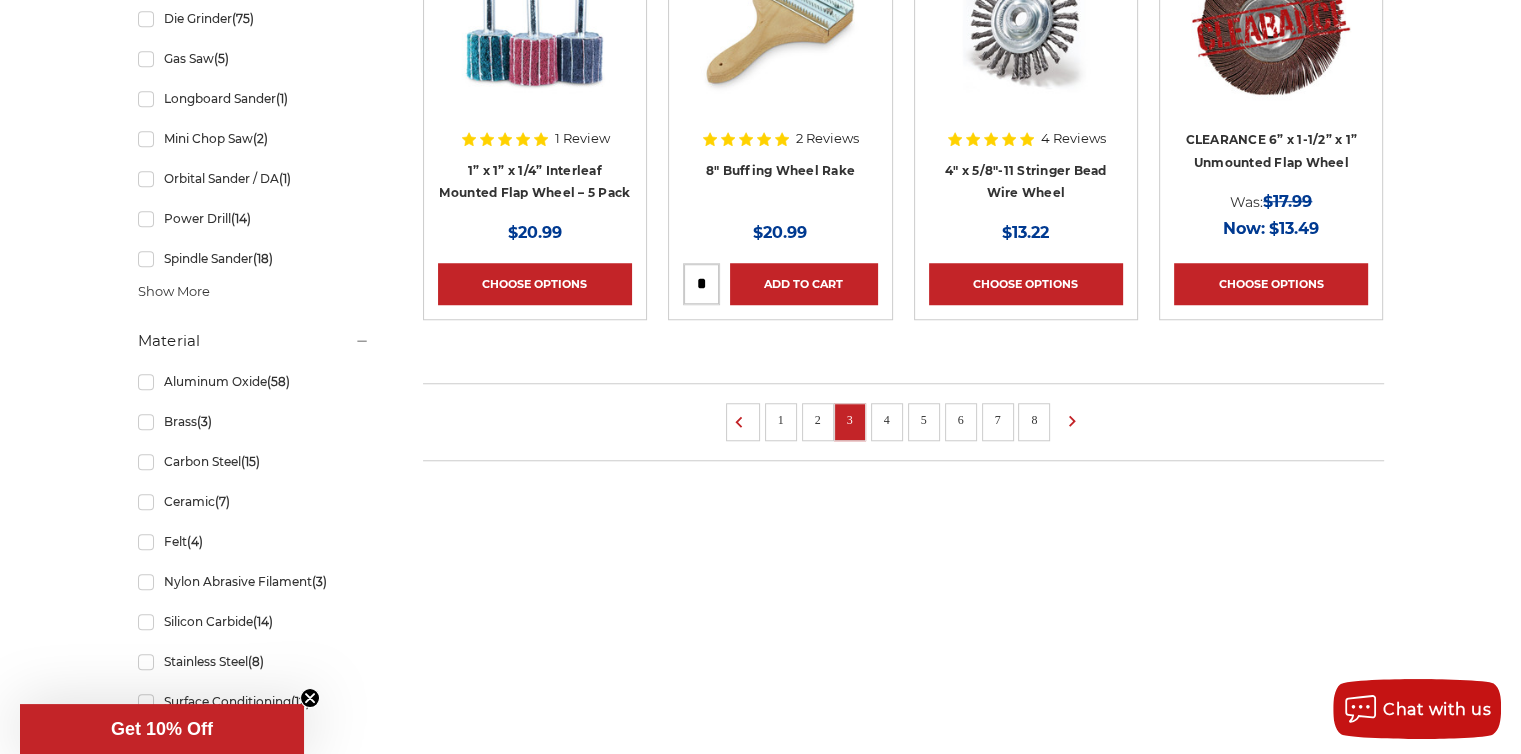 click on "4" at bounding box center [887, 422] 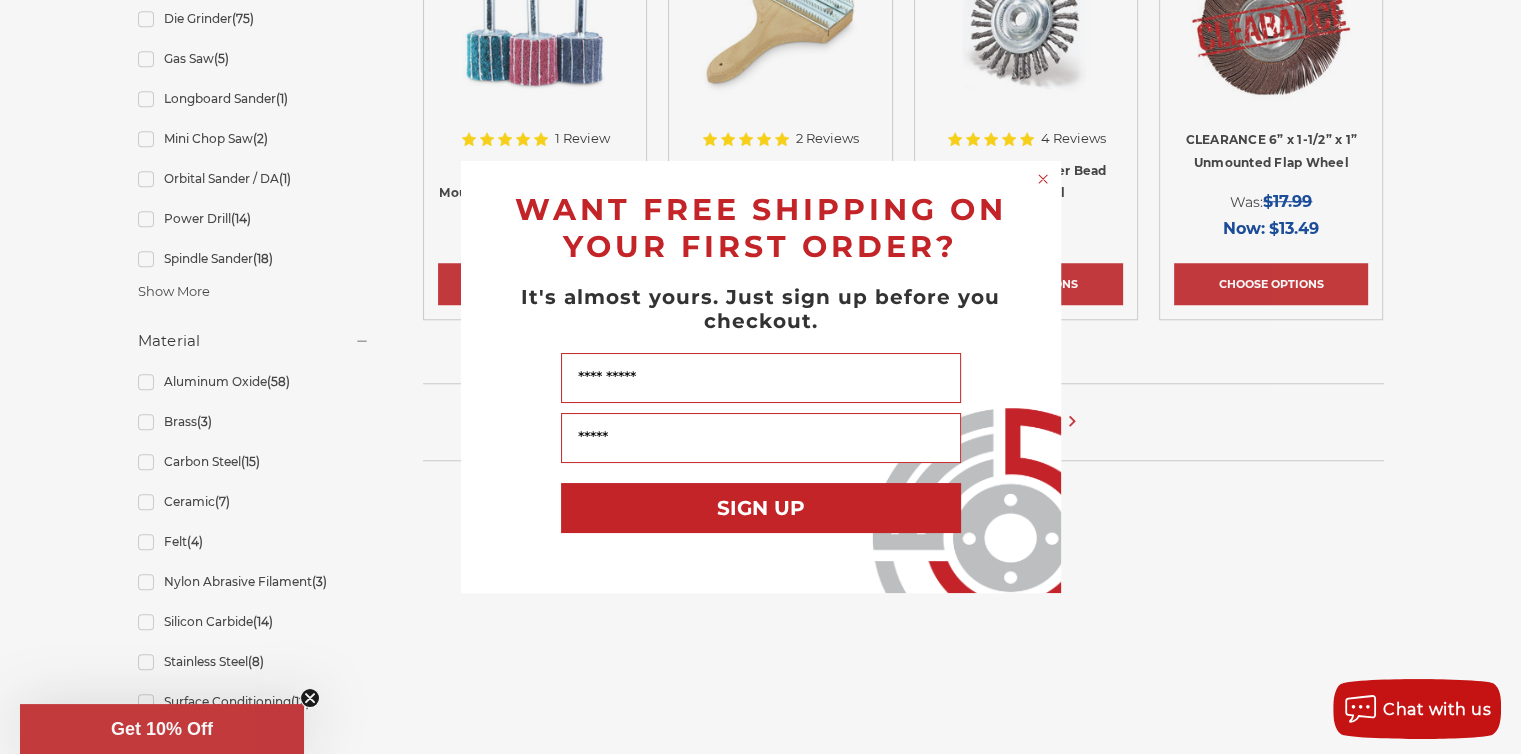 click 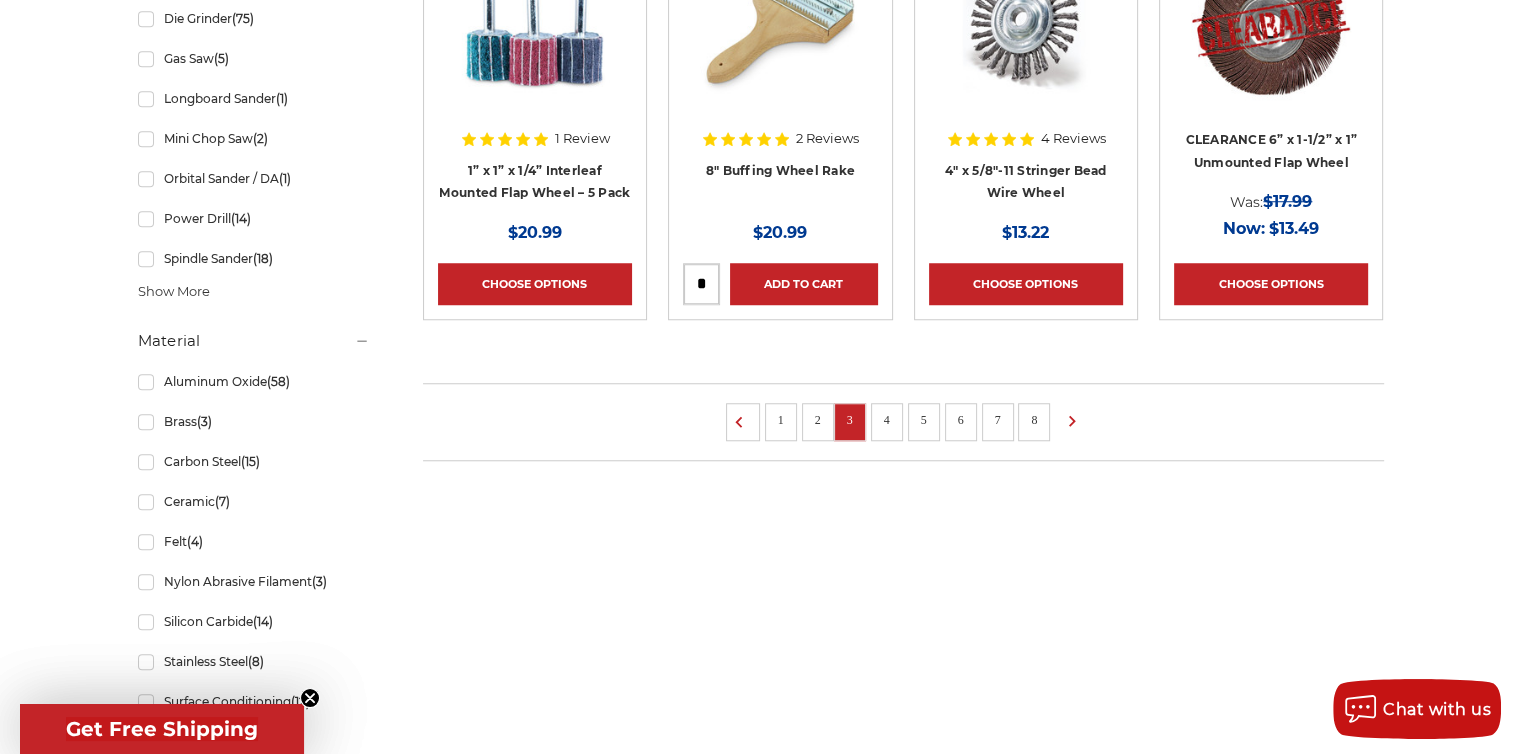 click on "4" at bounding box center (887, 420) 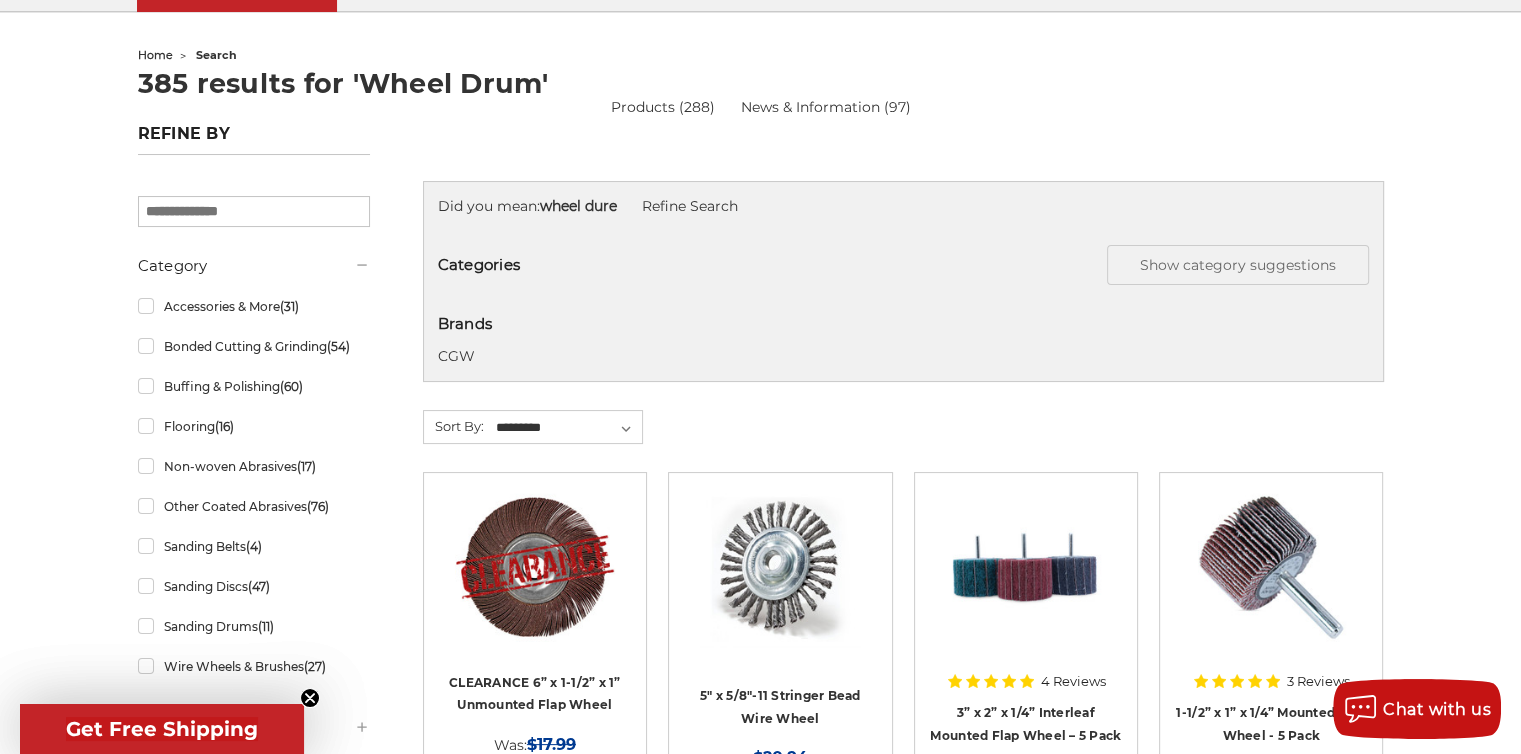 scroll, scrollTop: 300, scrollLeft: 0, axis: vertical 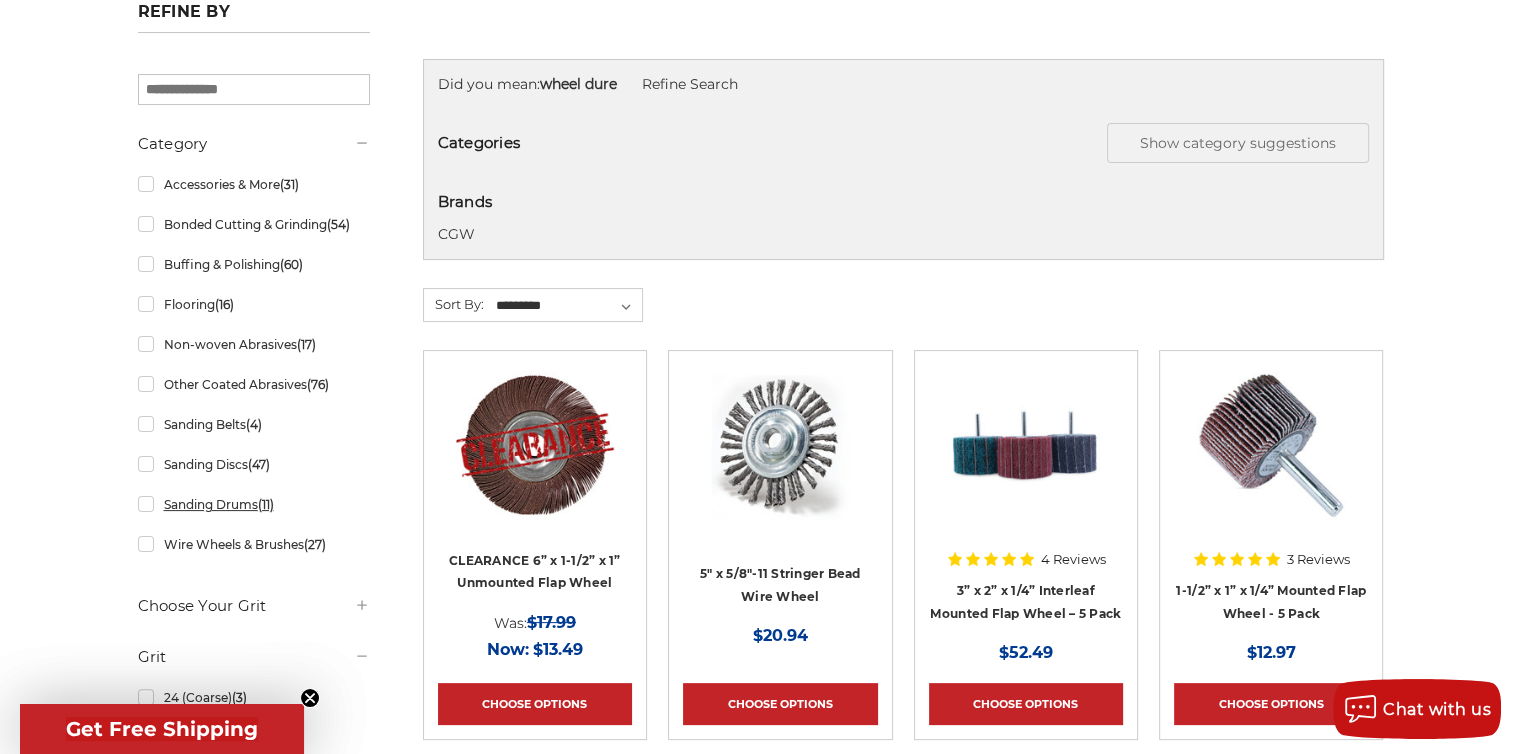 click on "Sanding Drums
(11)" at bounding box center (254, 504) 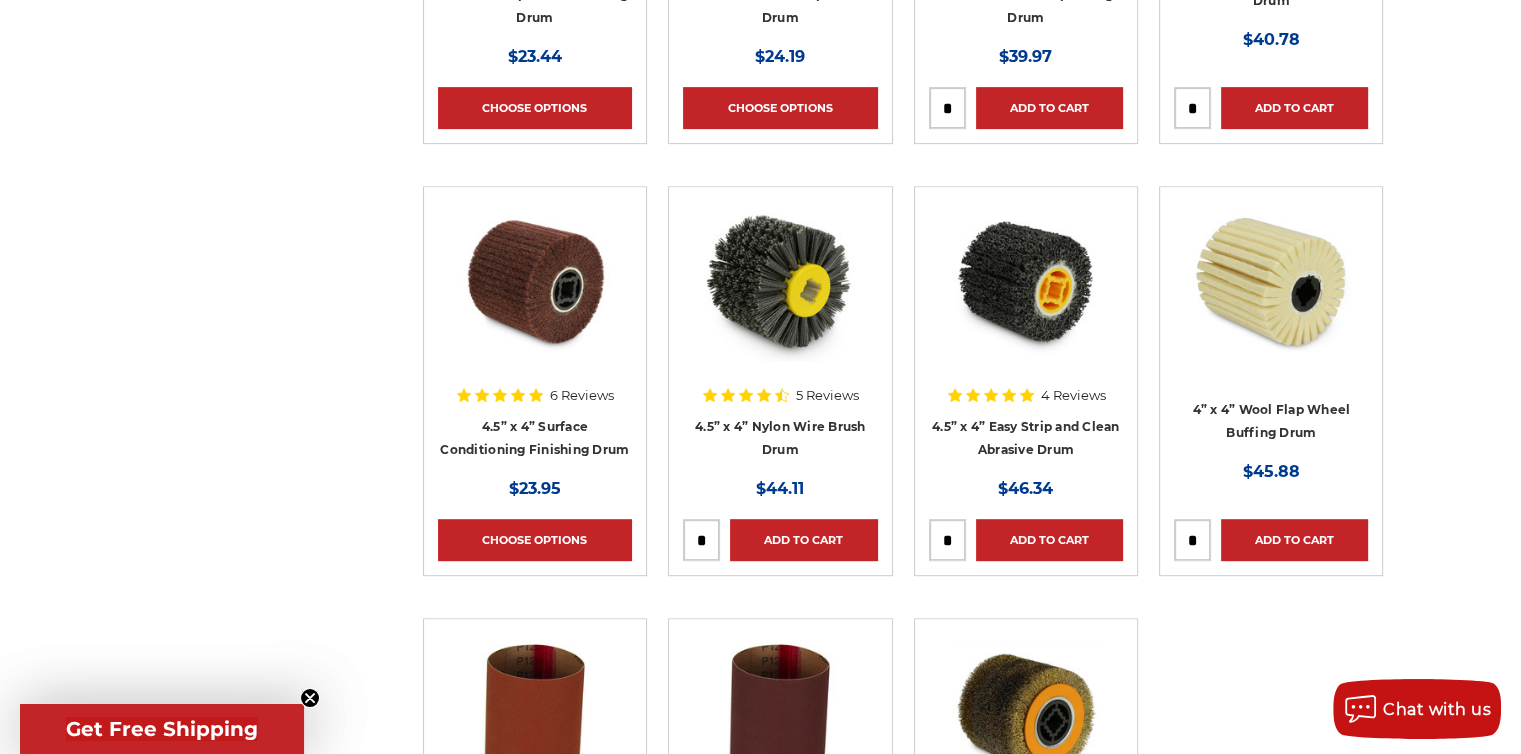 scroll, scrollTop: 900, scrollLeft: 0, axis: vertical 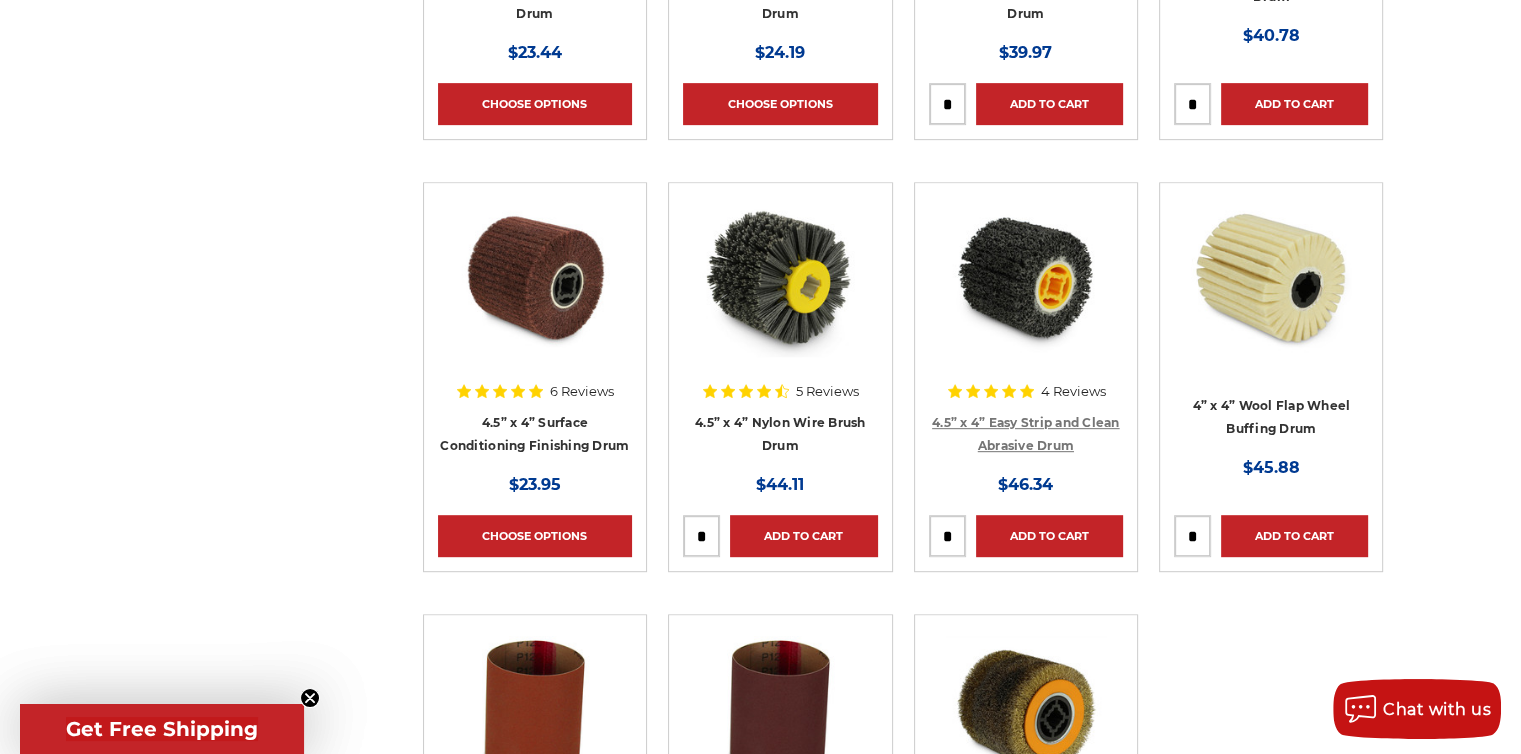 click on "4.5” x 4” Easy Strip and Clean Abrasive Drum" at bounding box center [1026, 434] 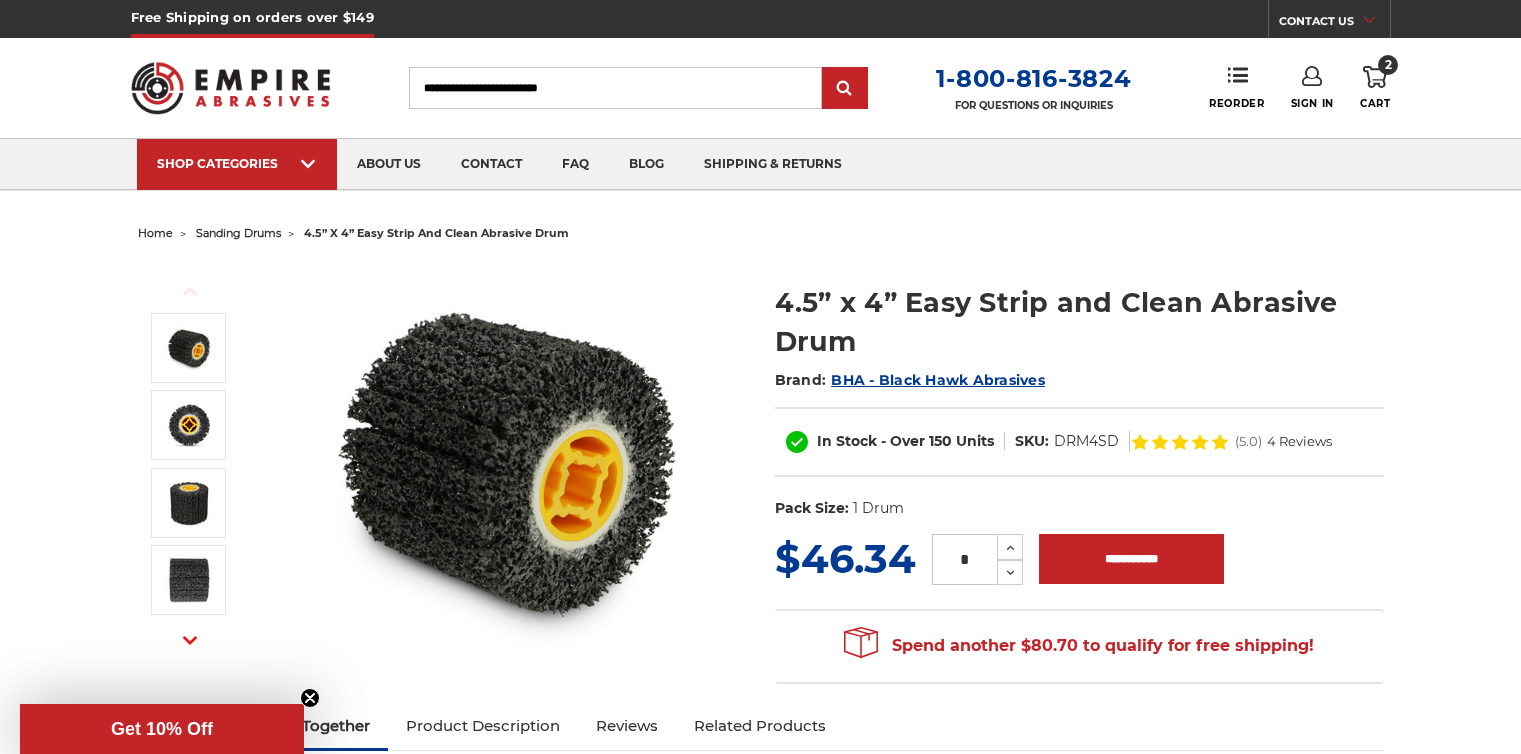 scroll, scrollTop: 0, scrollLeft: 0, axis: both 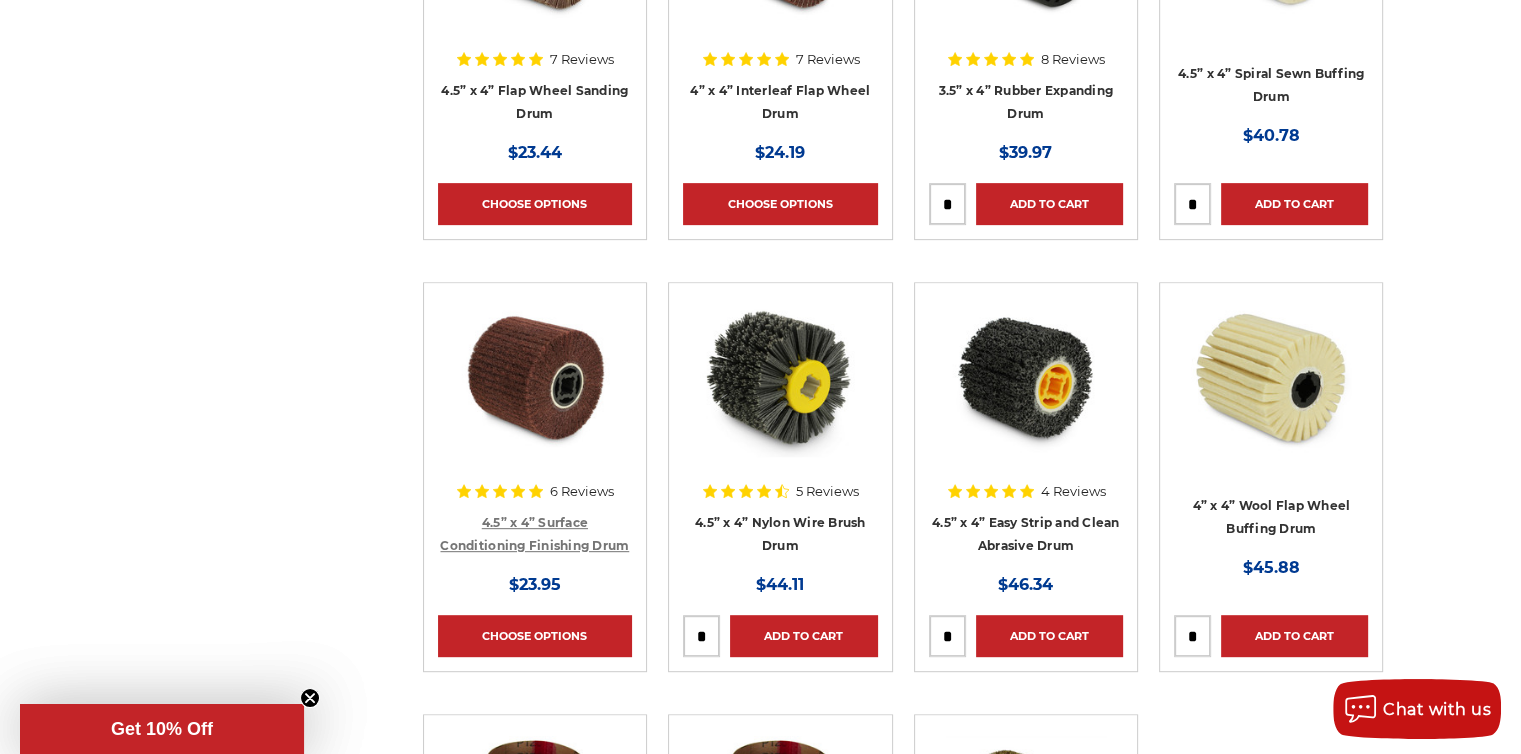 click on "4.5” x 4” Surface Conditioning Finishing Drum" at bounding box center (534, 534) 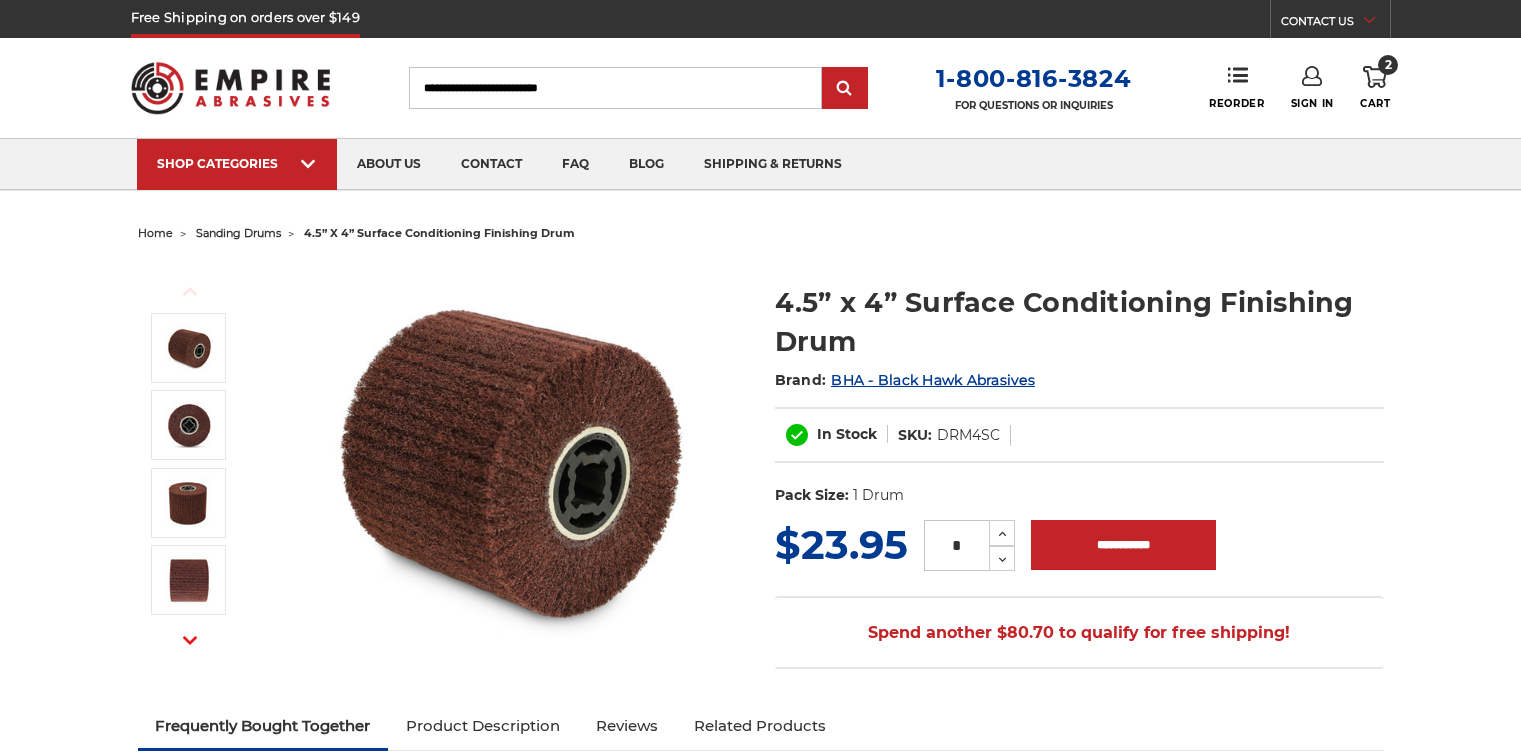 scroll, scrollTop: 0, scrollLeft: 0, axis: both 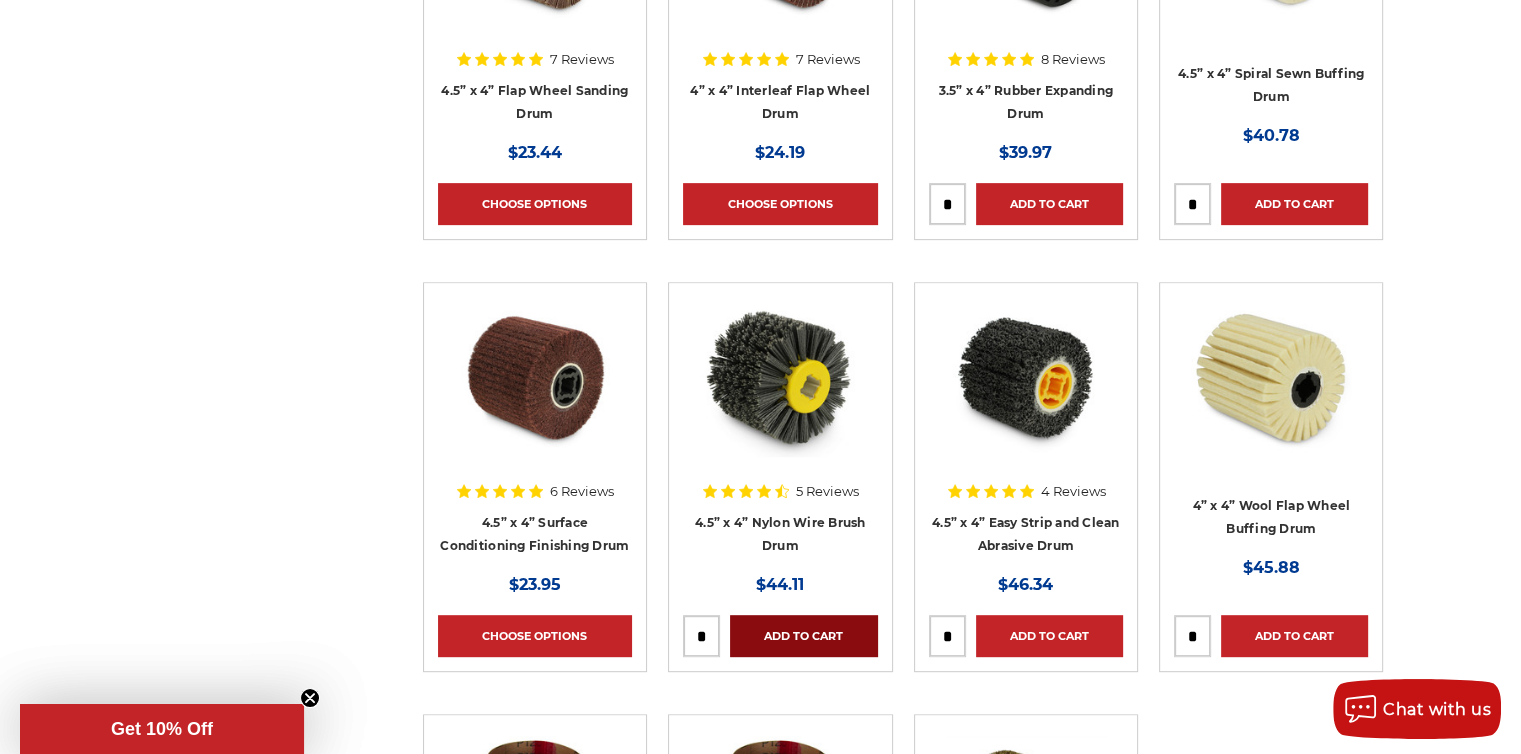 click on "Add to Cart" at bounding box center [803, 636] 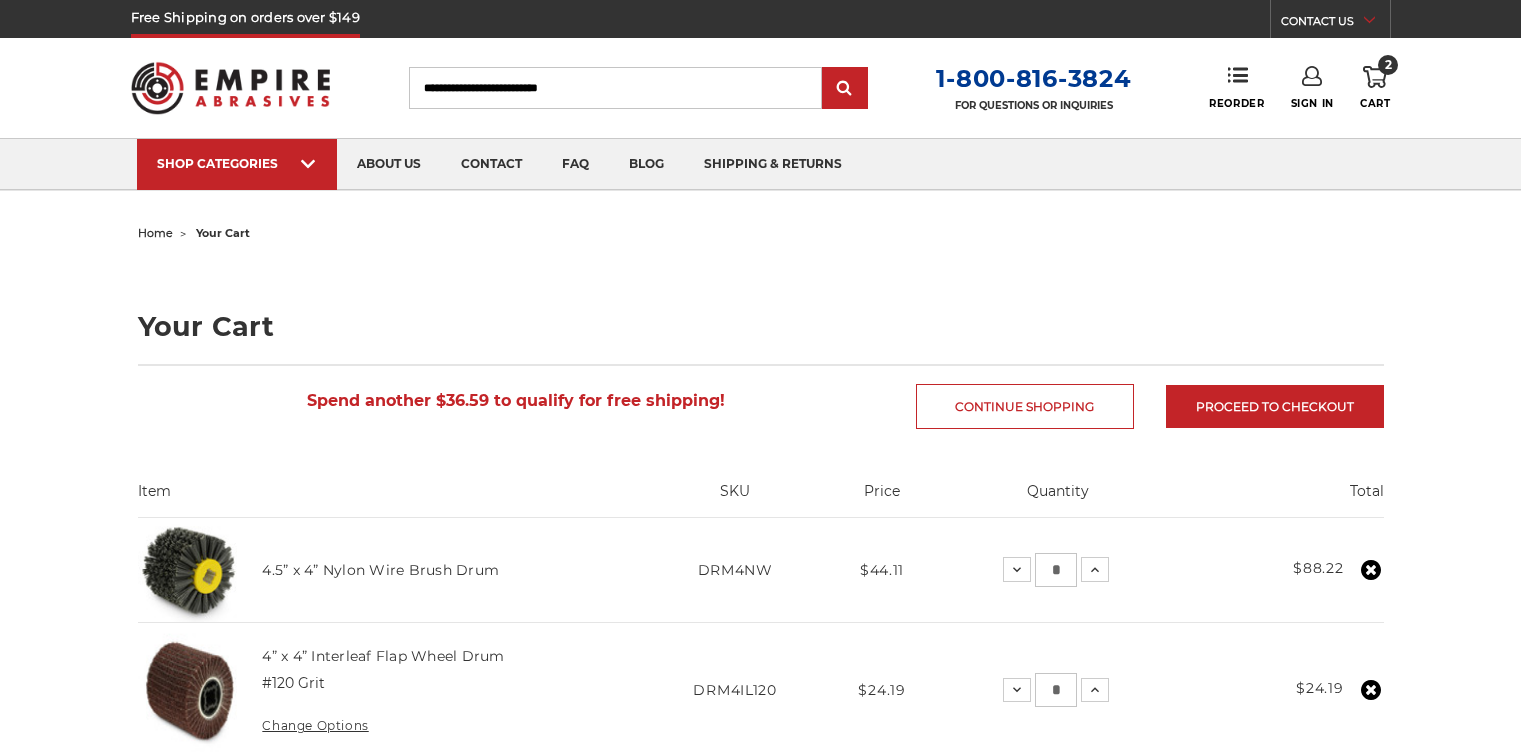scroll, scrollTop: 0, scrollLeft: 0, axis: both 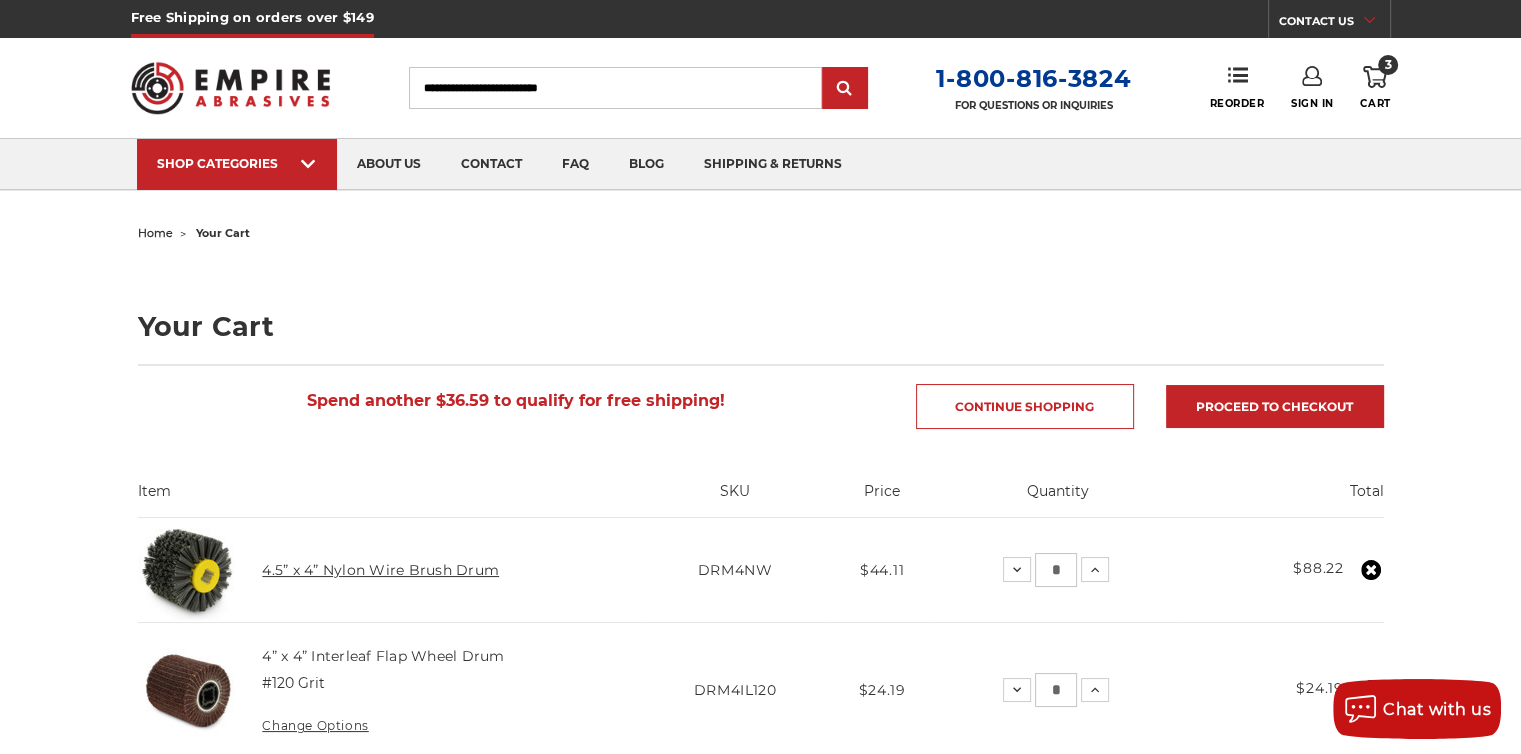 click on "4.5” x 4” Nylon Wire Brush Drum" at bounding box center (380, 570) 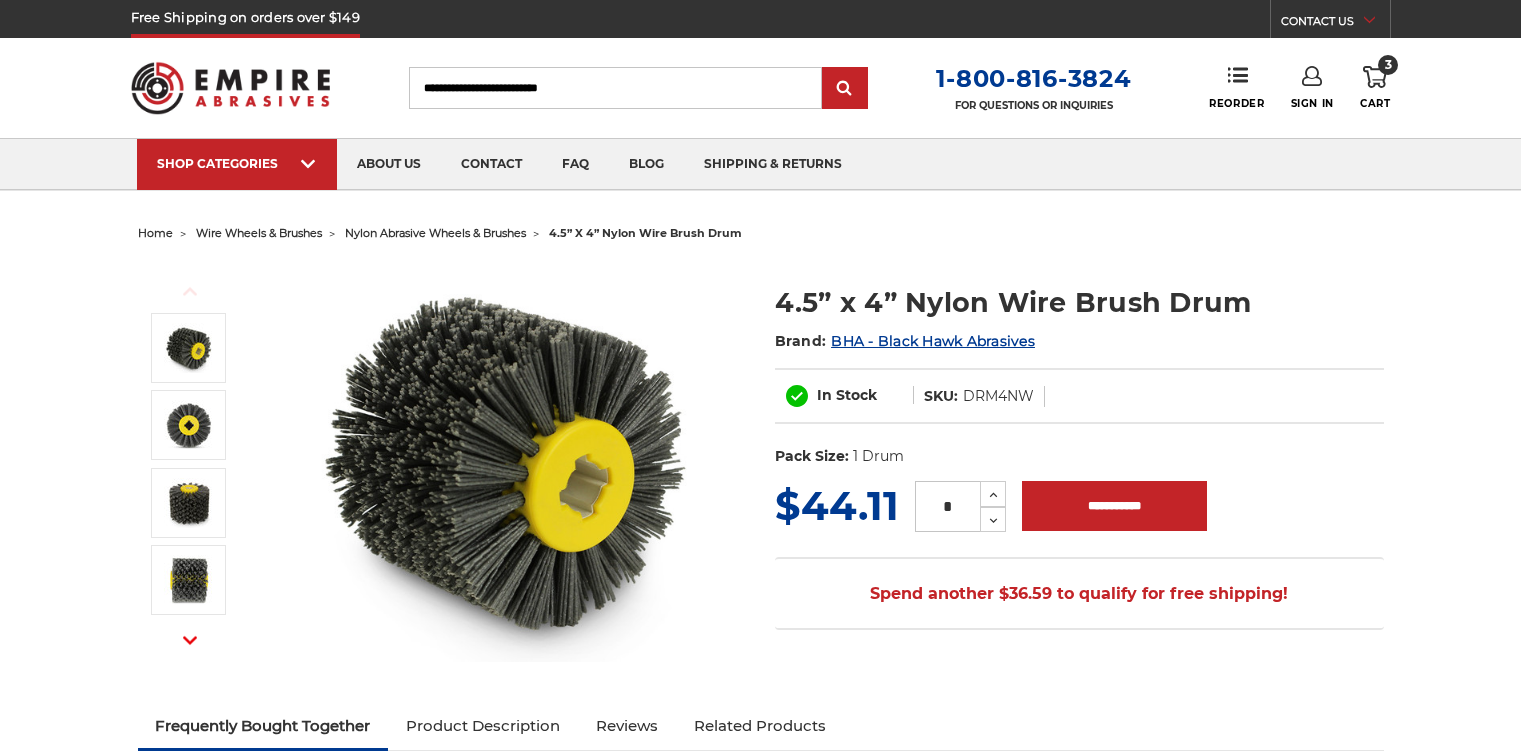 scroll, scrollTop: 0, scrollLeft: 0, axis: both 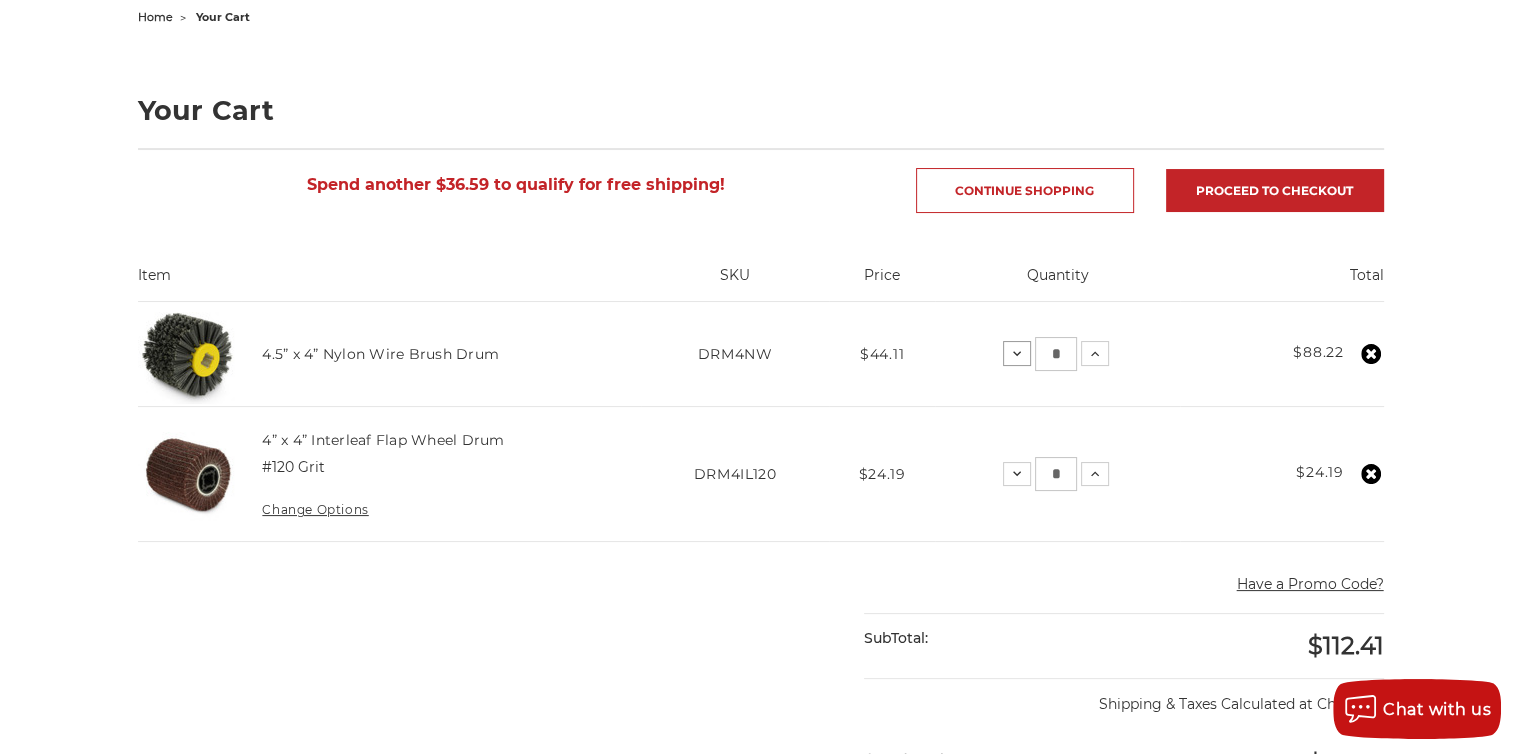 click 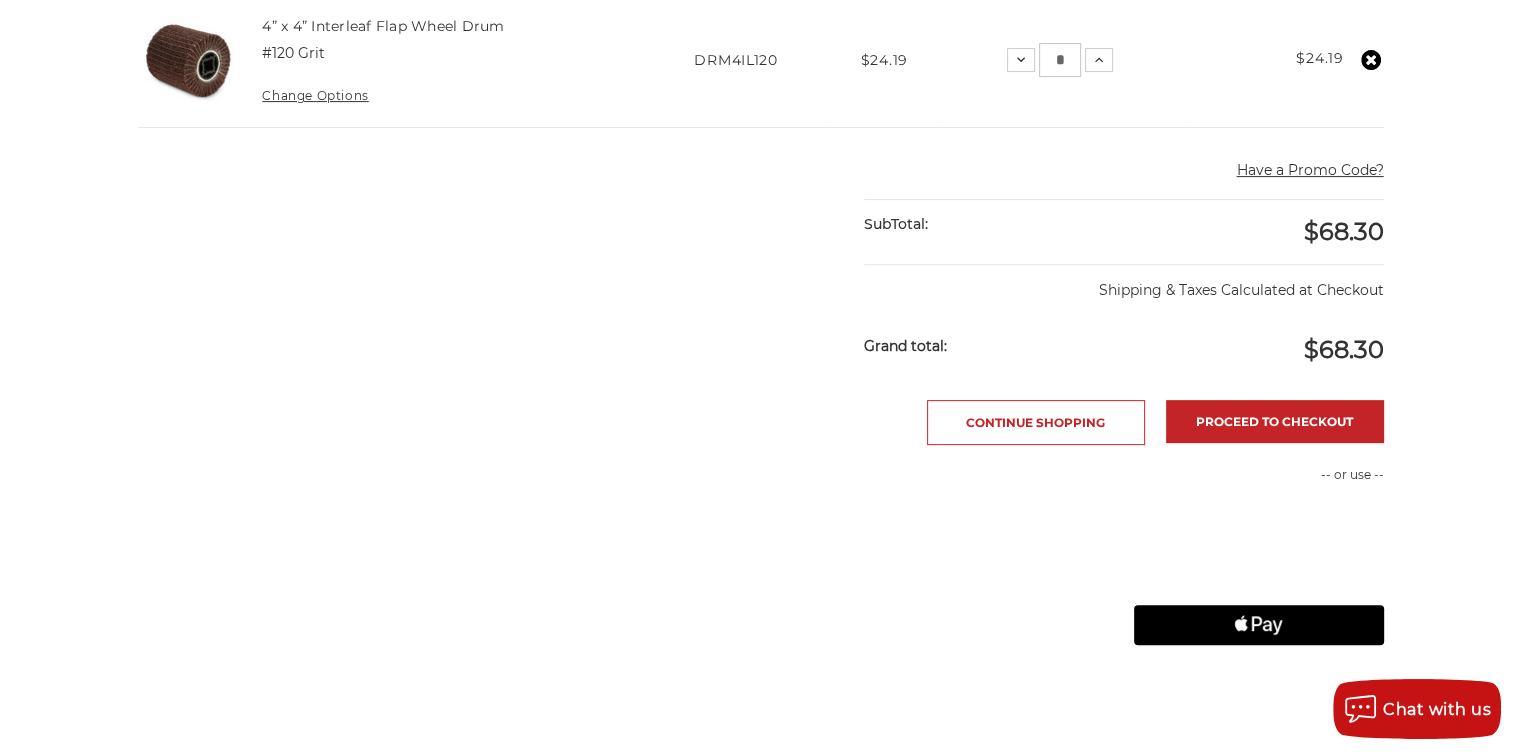 scroll, scrollTop: 655, scrollLeft: 0, axis: vertical 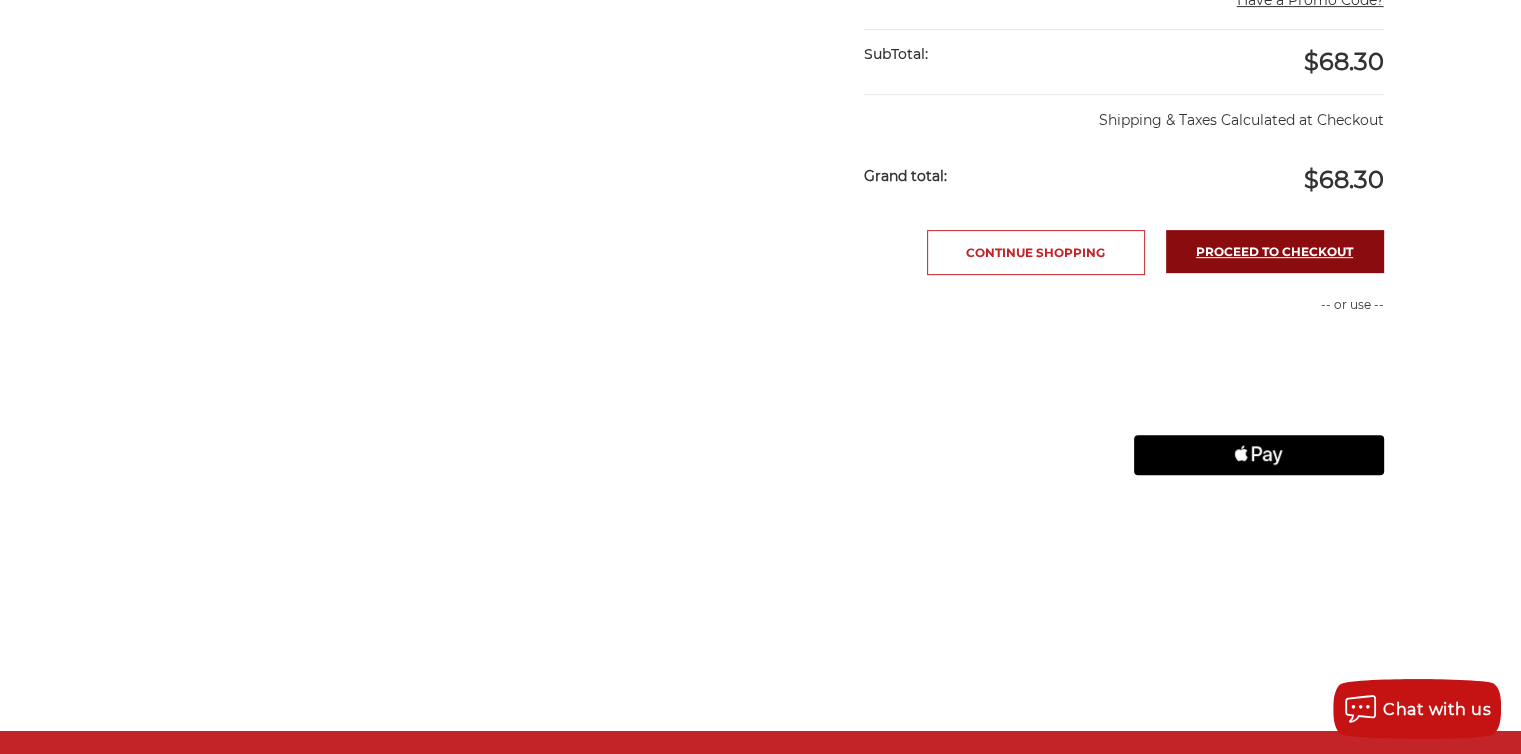 click on "Proceed to checkout" at bounding box center [1275, 251] 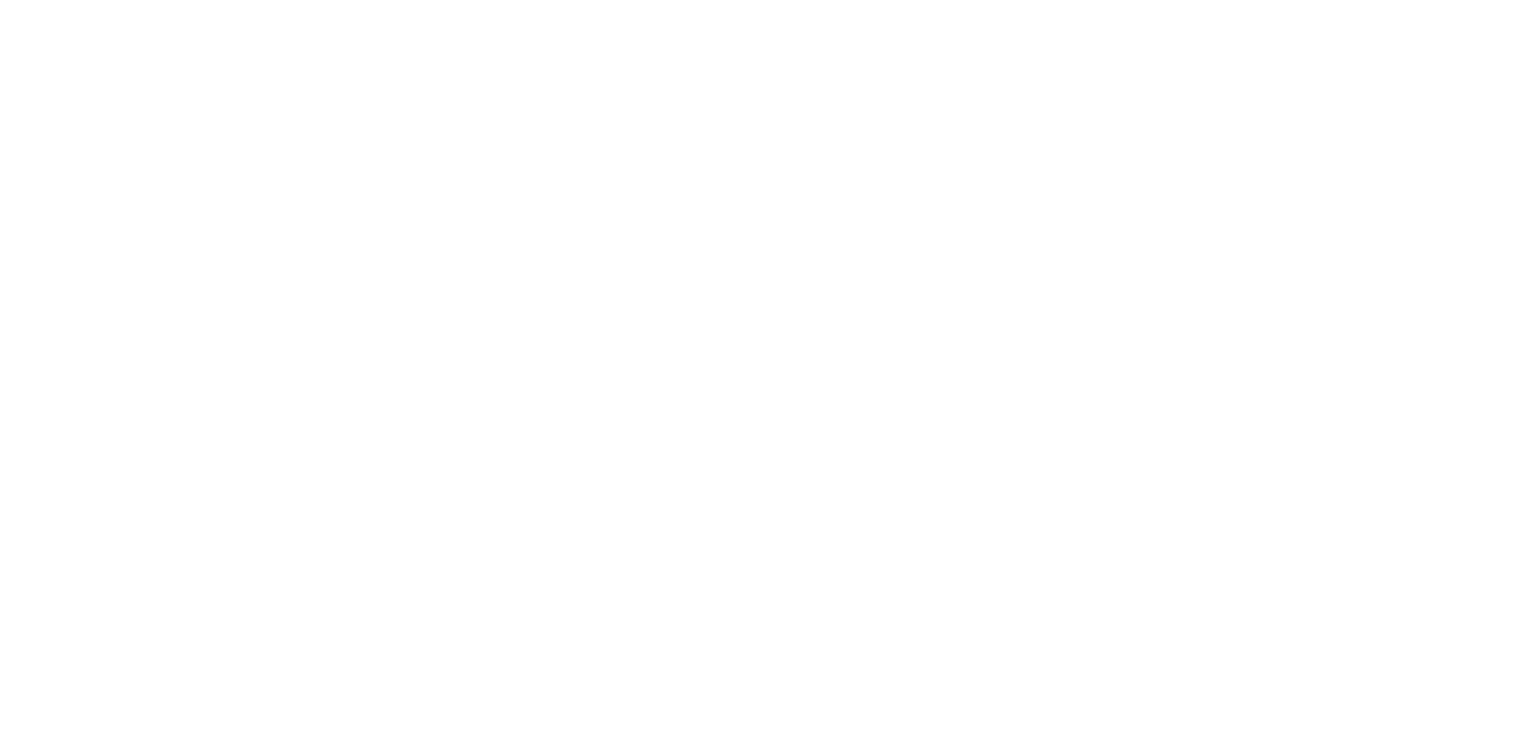 scroll, scrollTop: 0, scrollLeft: 0, axis: both 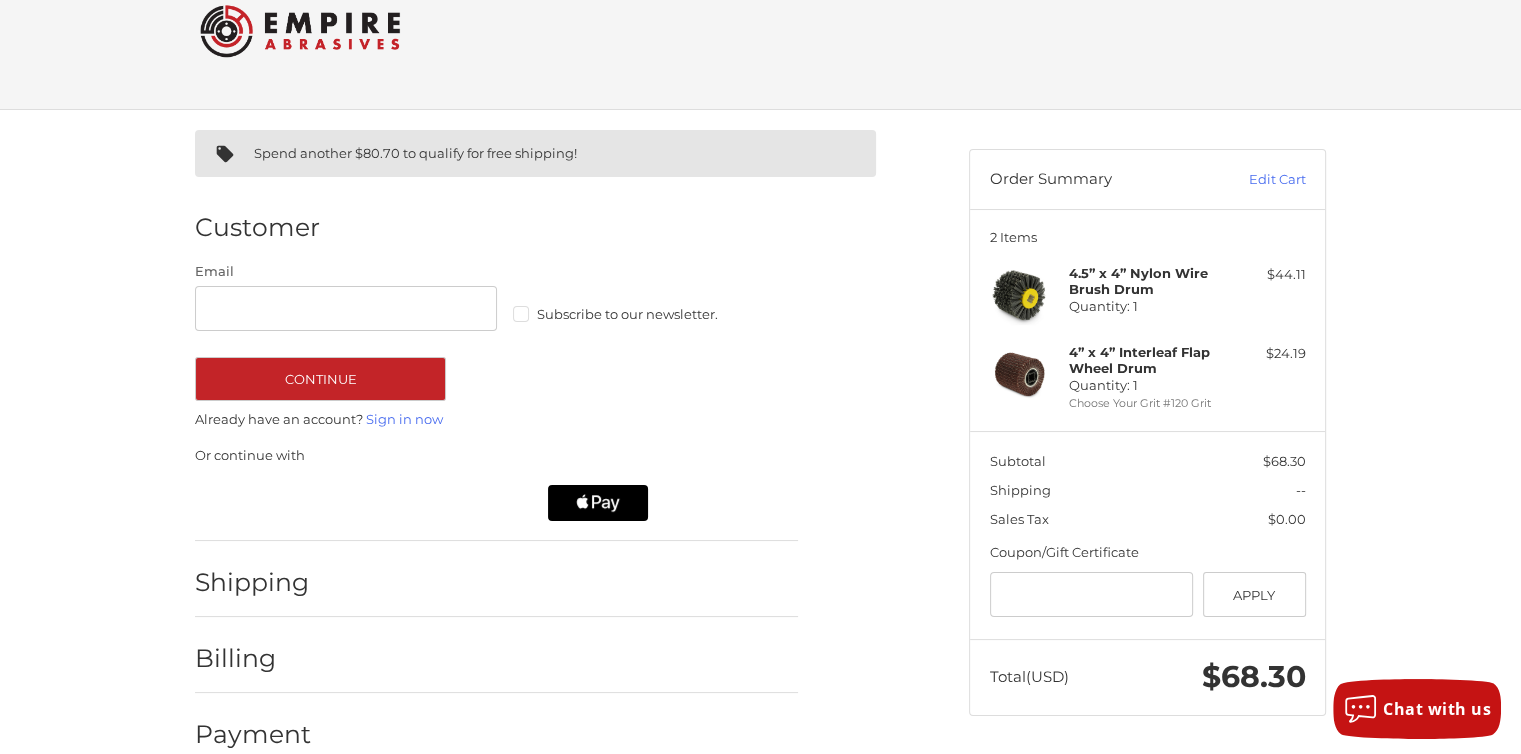 drag, startPoint x: 520, startPoint y: 313, endPoint x: 495, endPoint y: 313, distance: 25 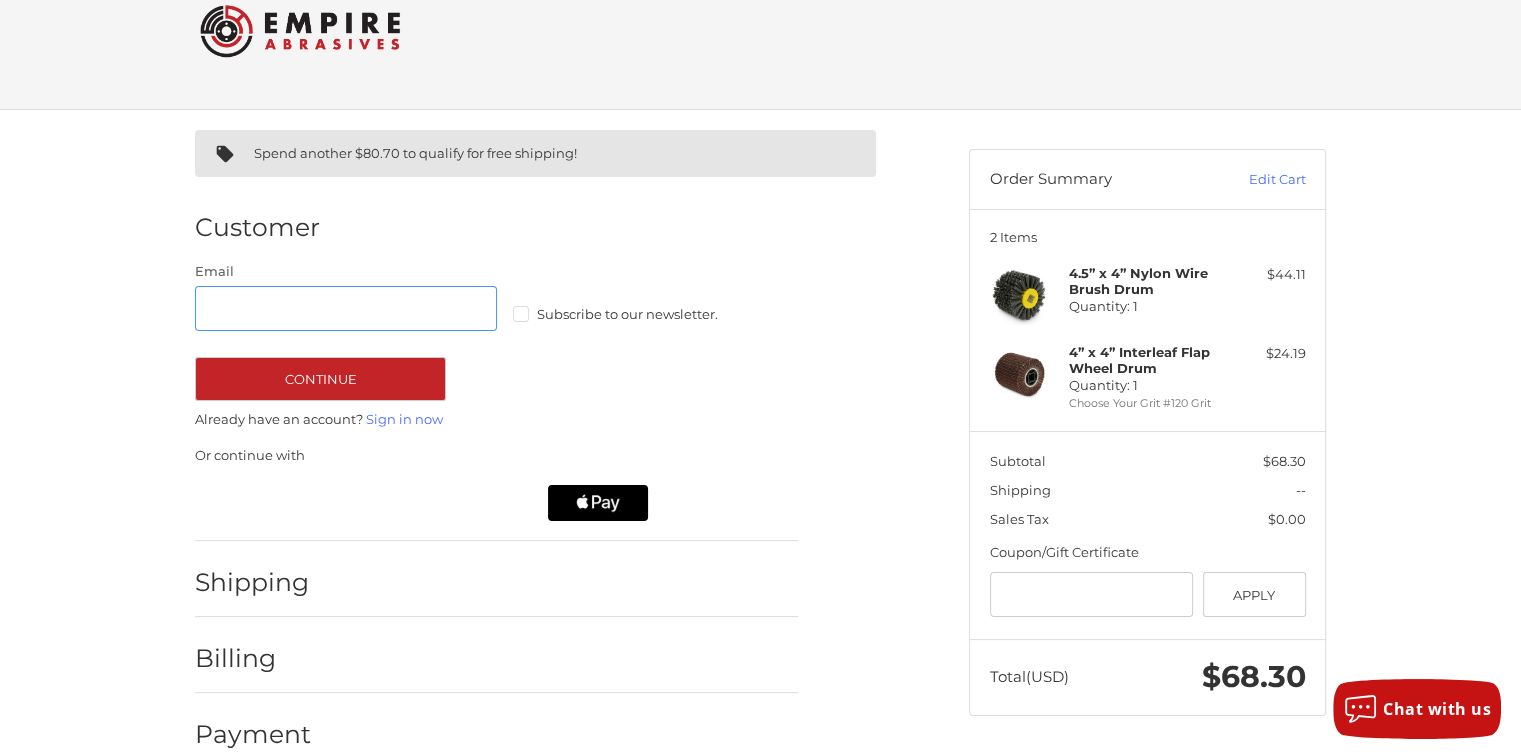 click on "Email" at bounding box center [346, 308] 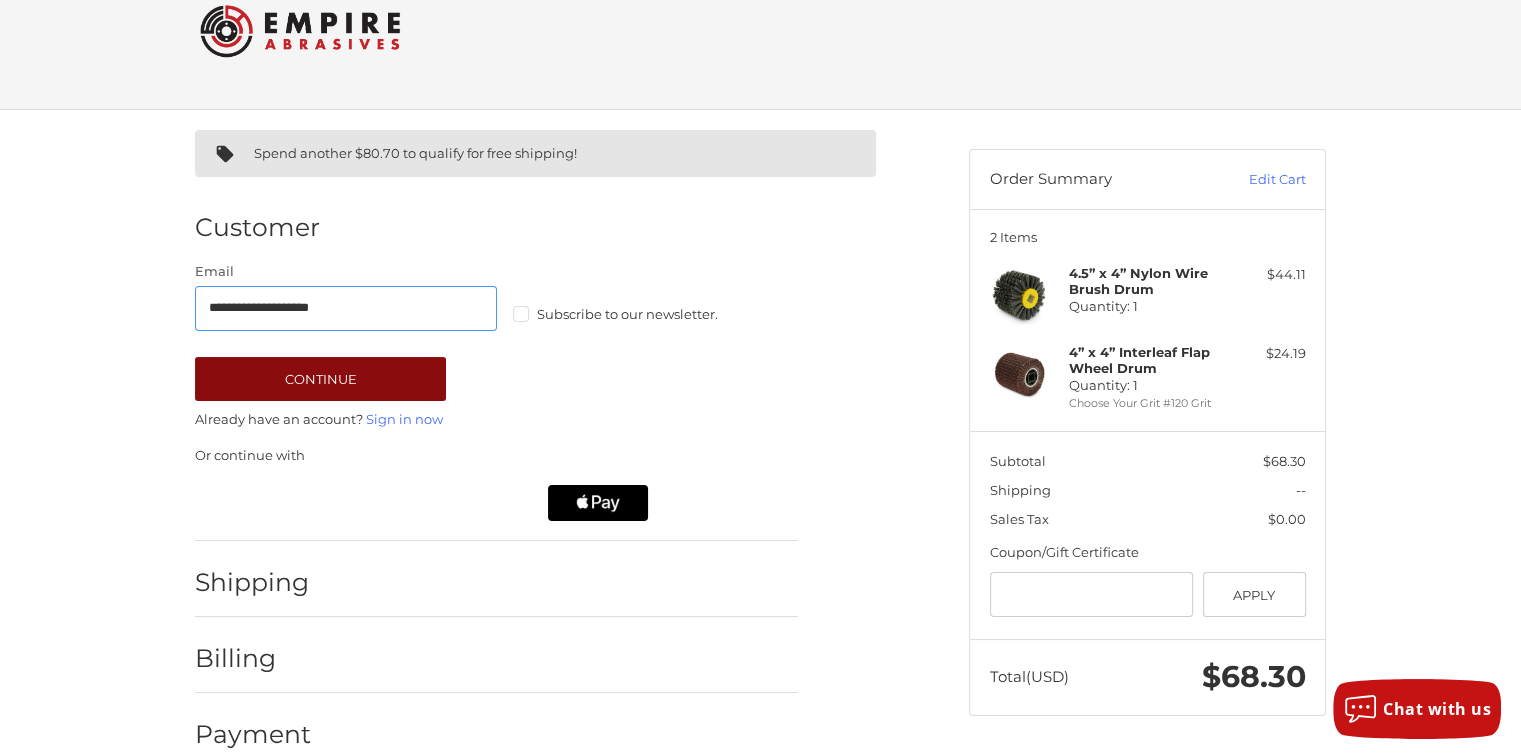 type on "**********" 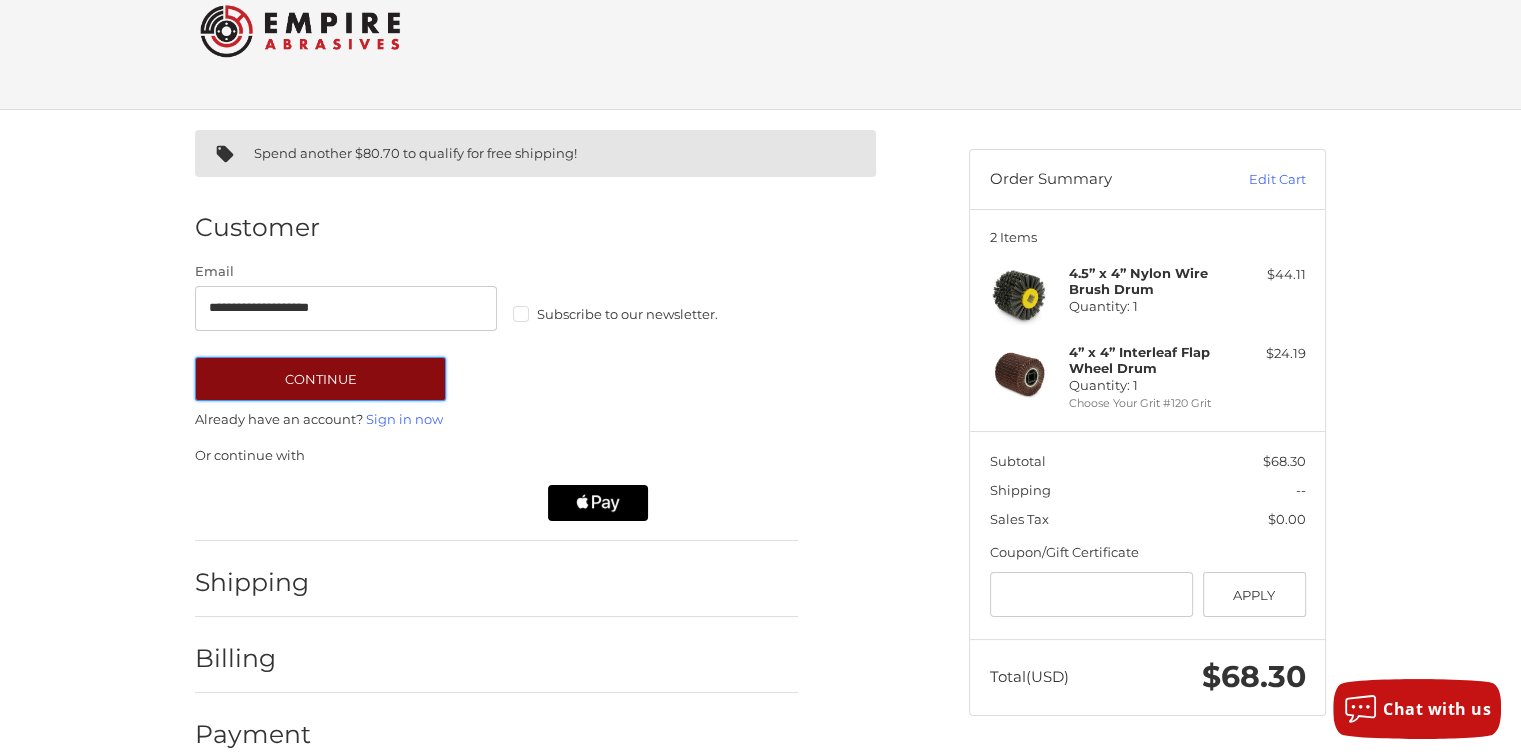 click on "Continue" at bounding box center [320, 379] 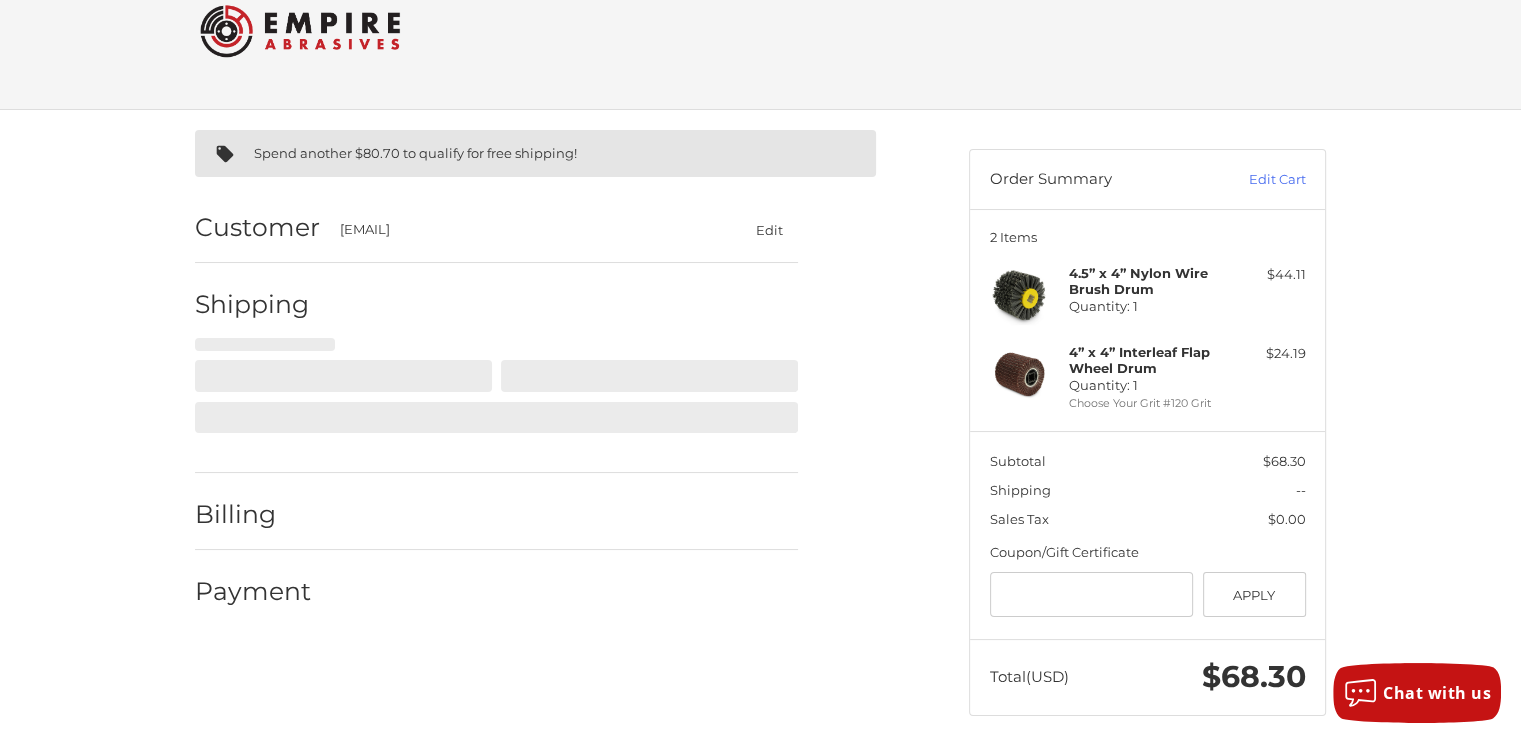 select on "**" 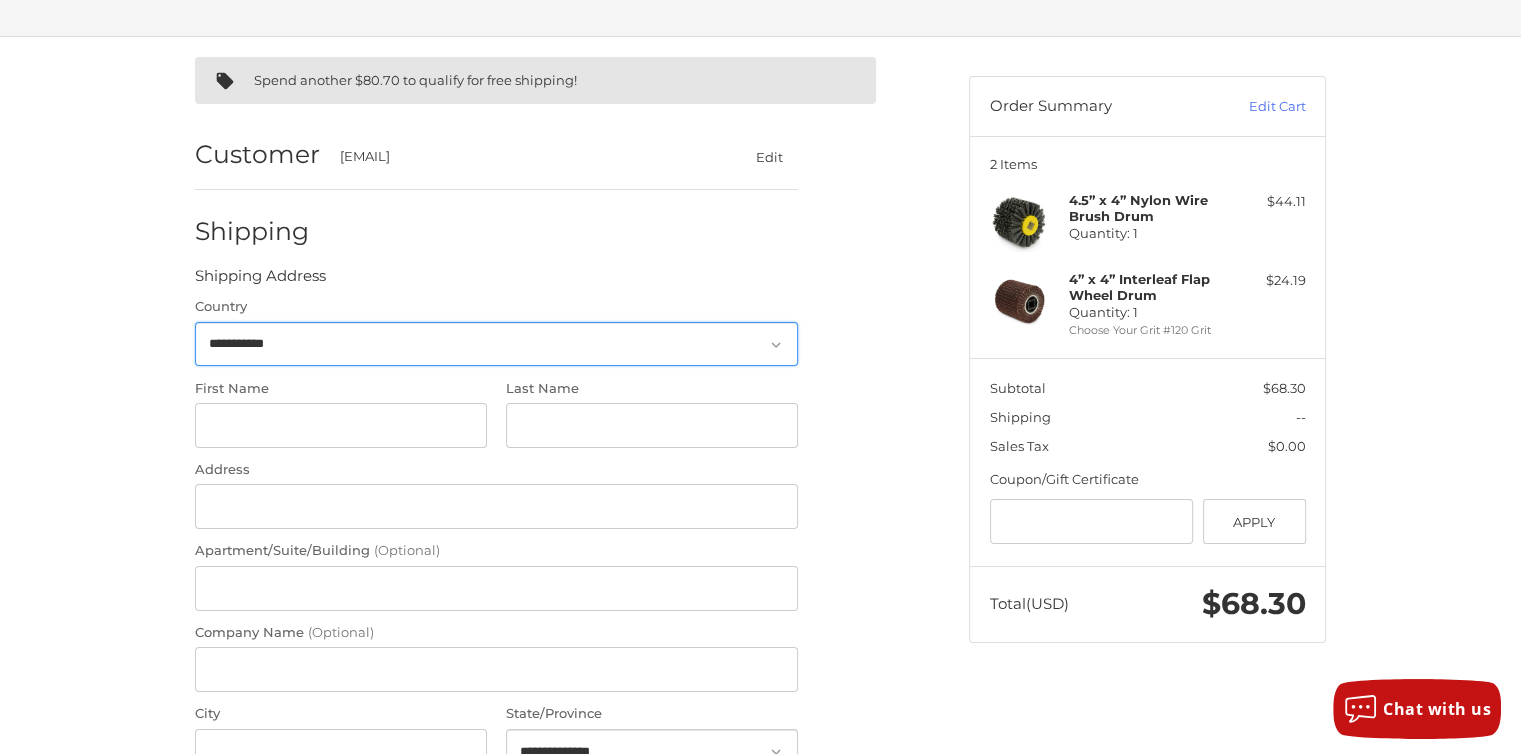 scroll, scrollTop: 159, scrollLeft: 0, axis: vertical 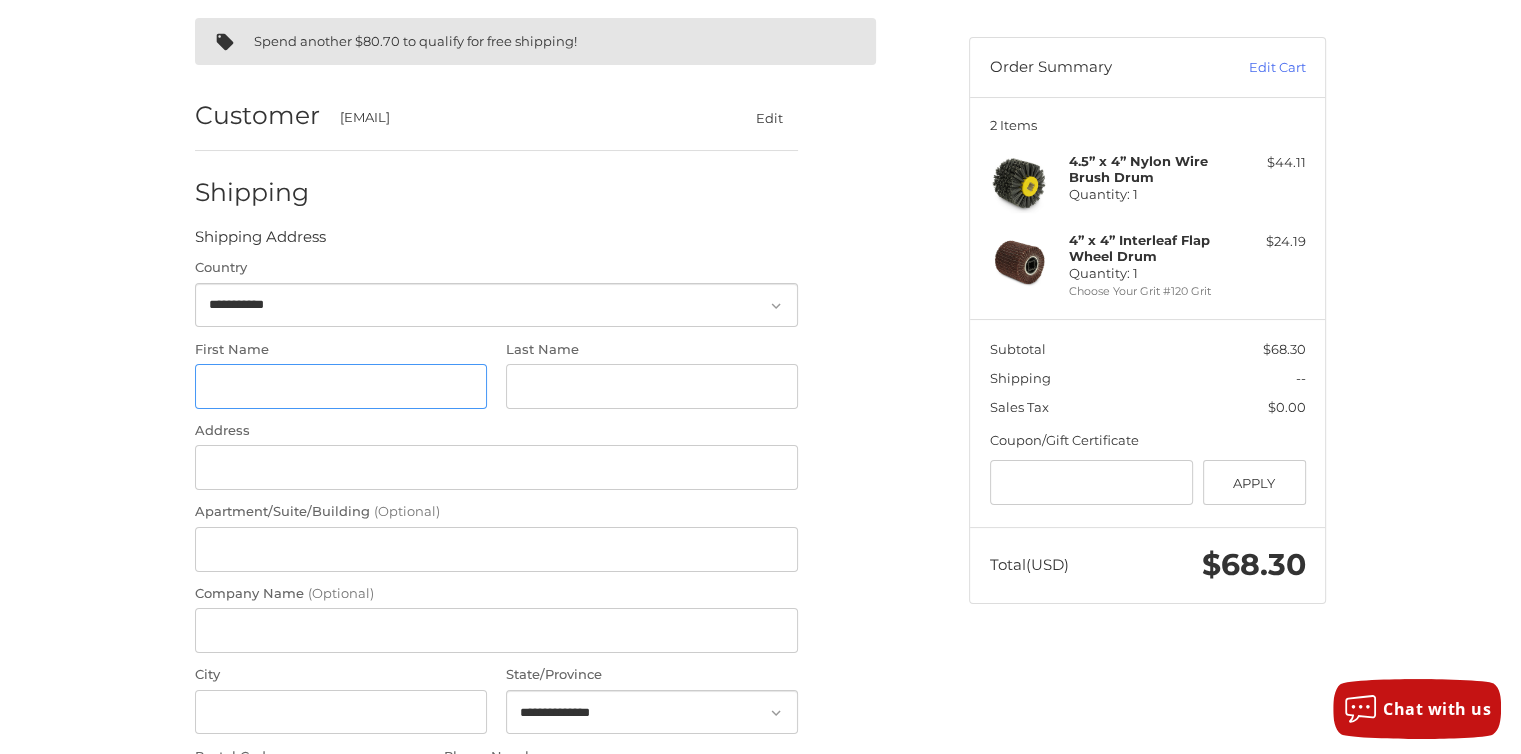 click on "First Name" at bounding box center [341, 386] 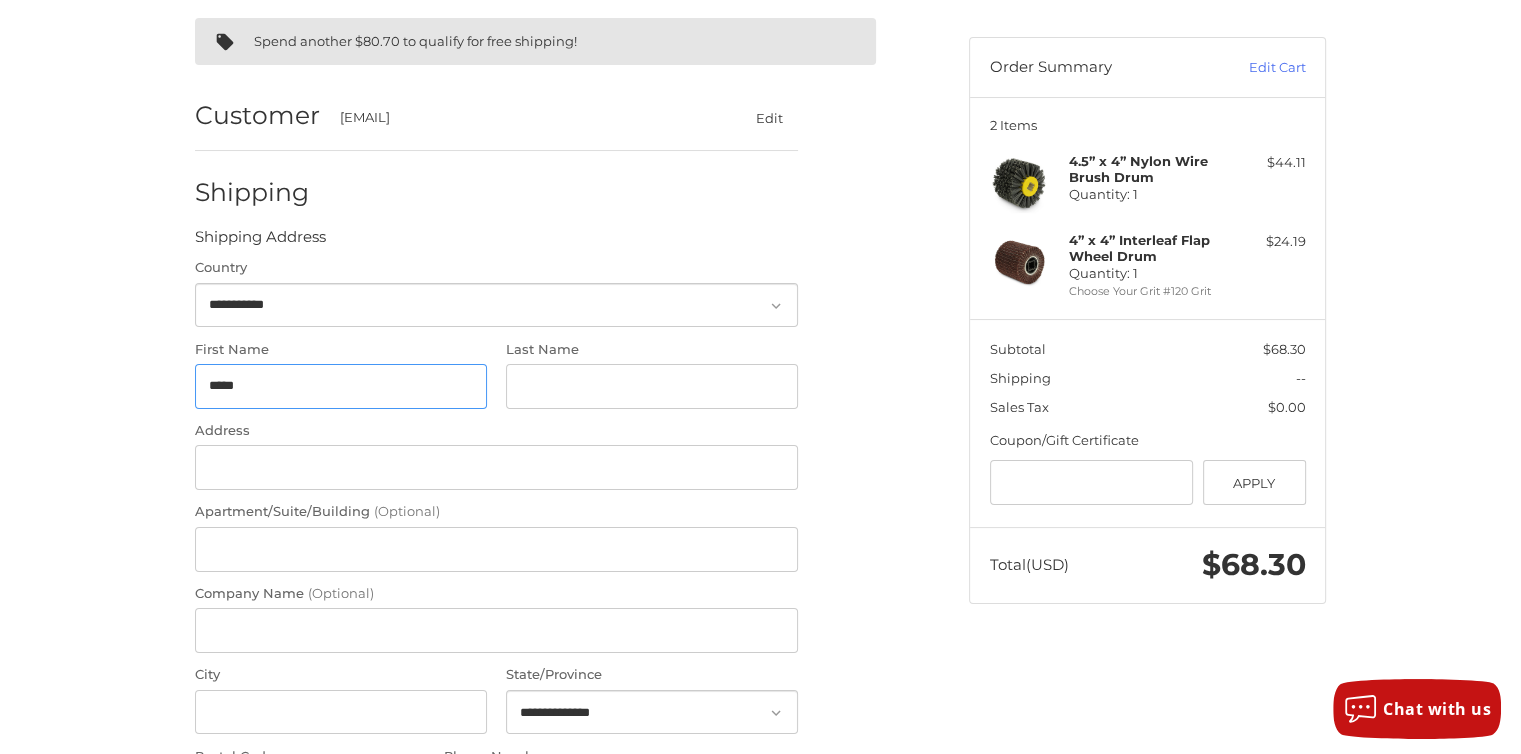 type on "*****" 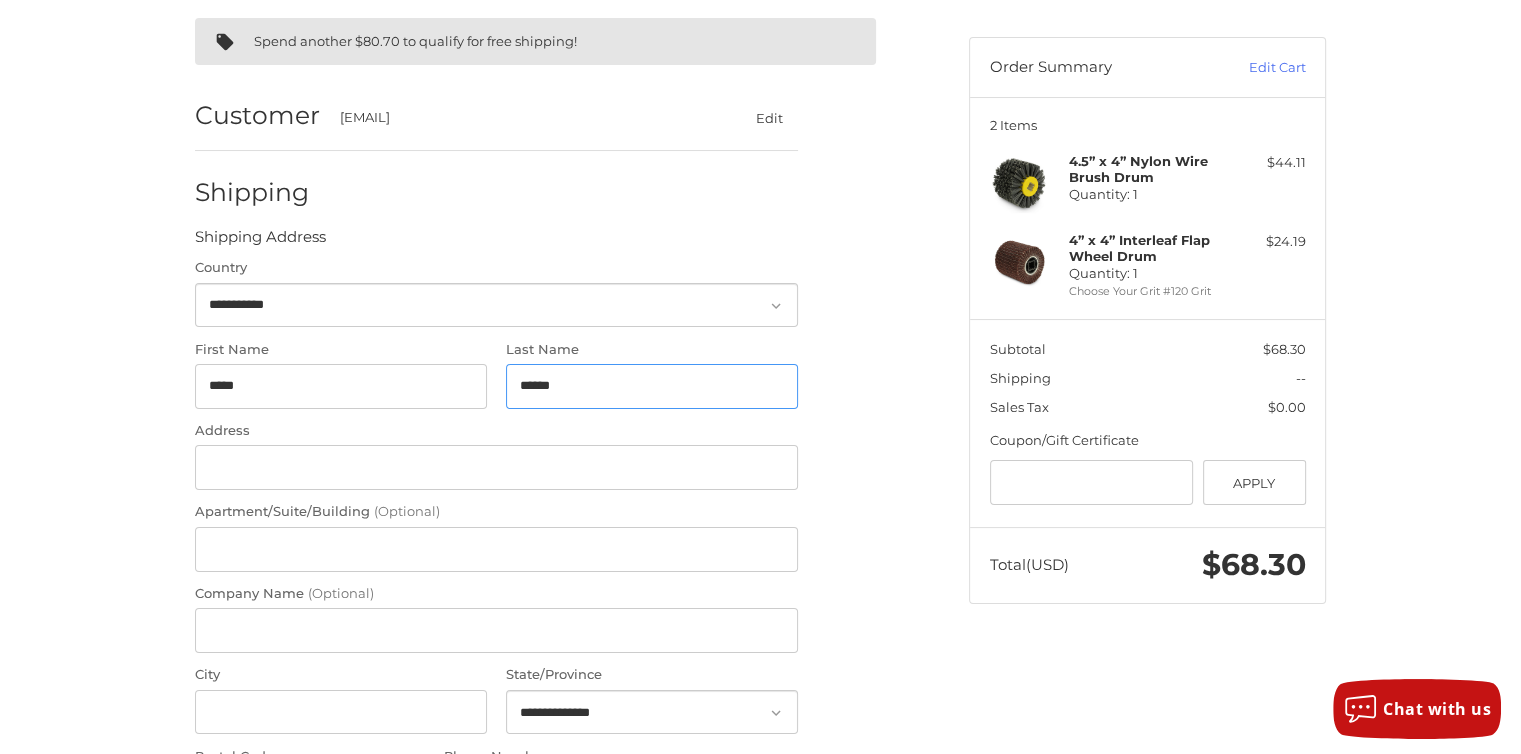 type on "******" 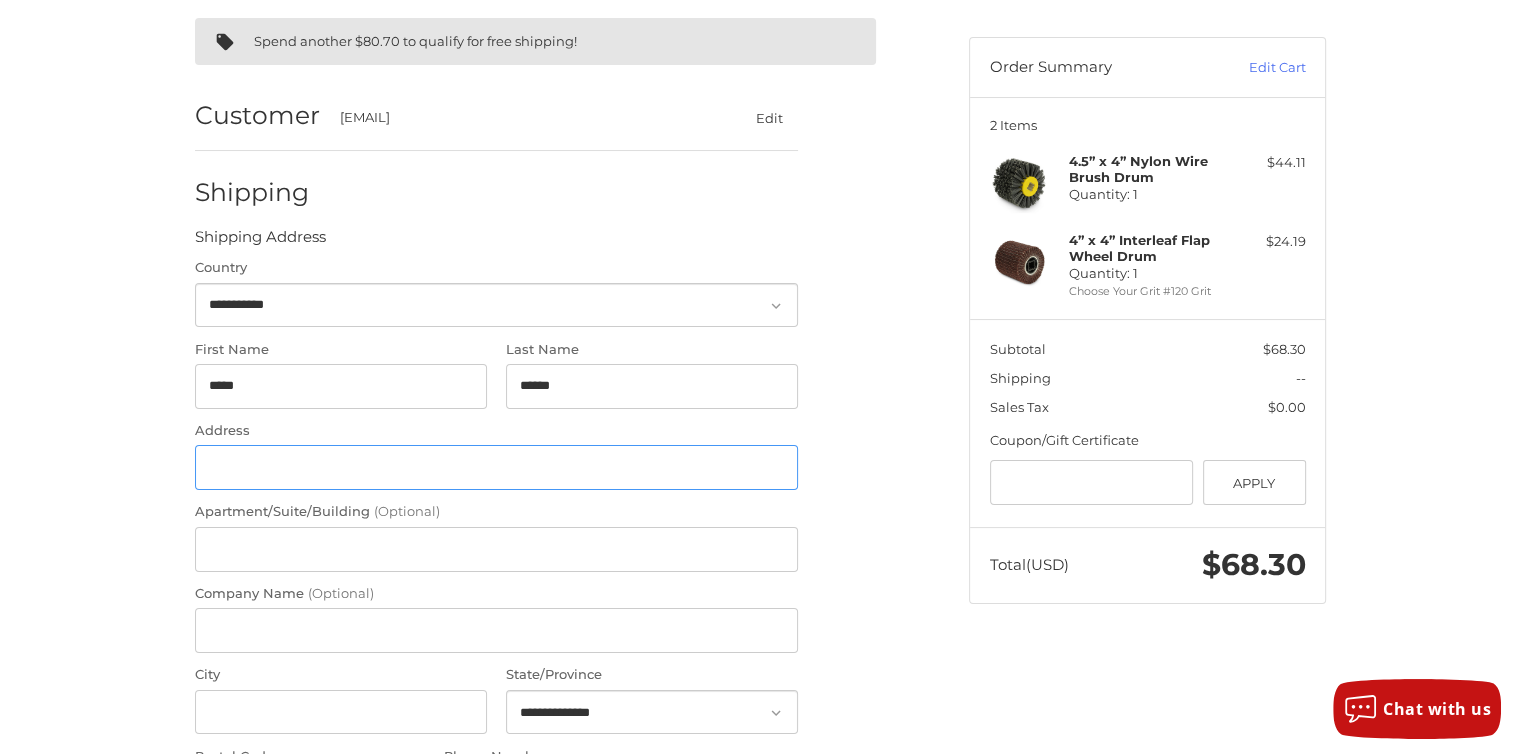 click on "Address" at bounding box center [496, 467] 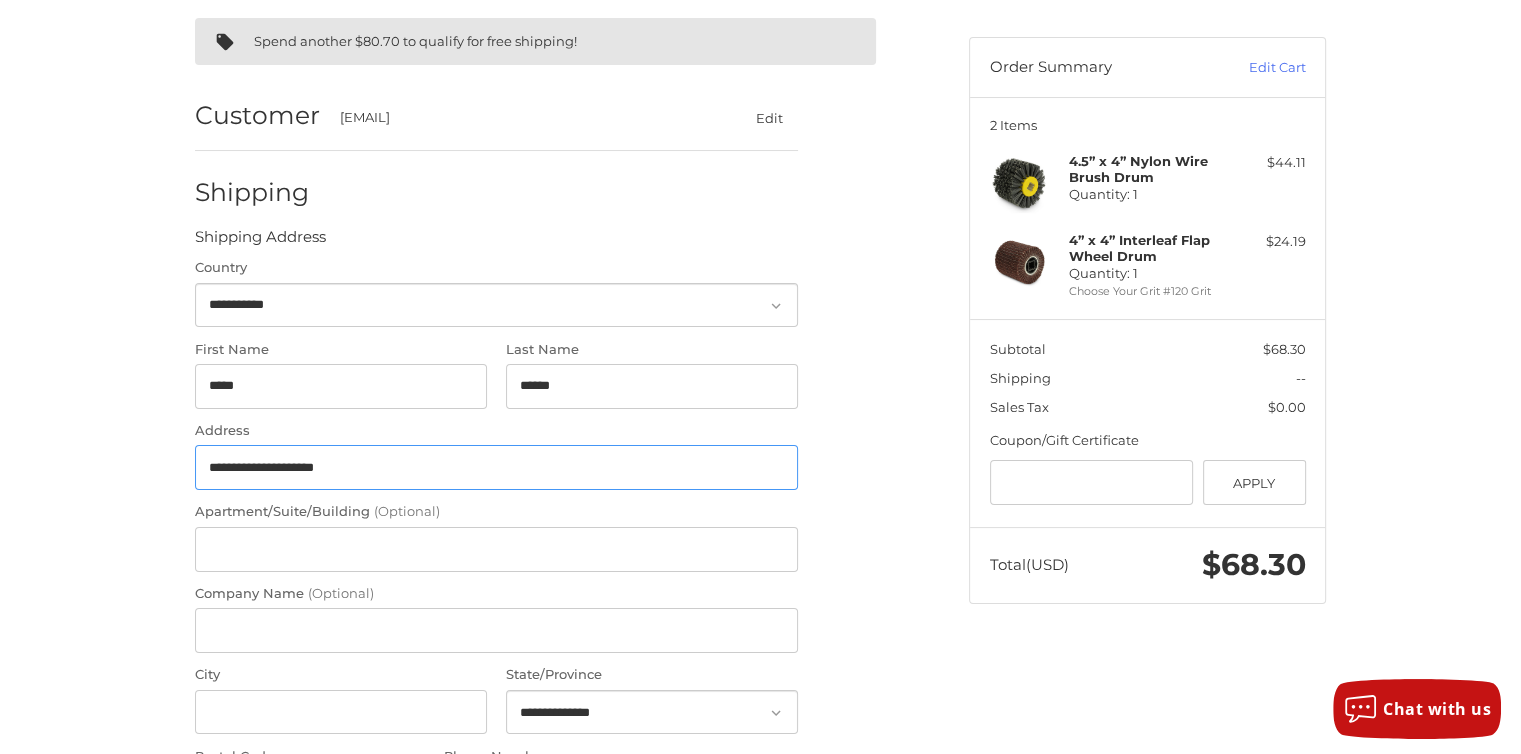 type on "**********" 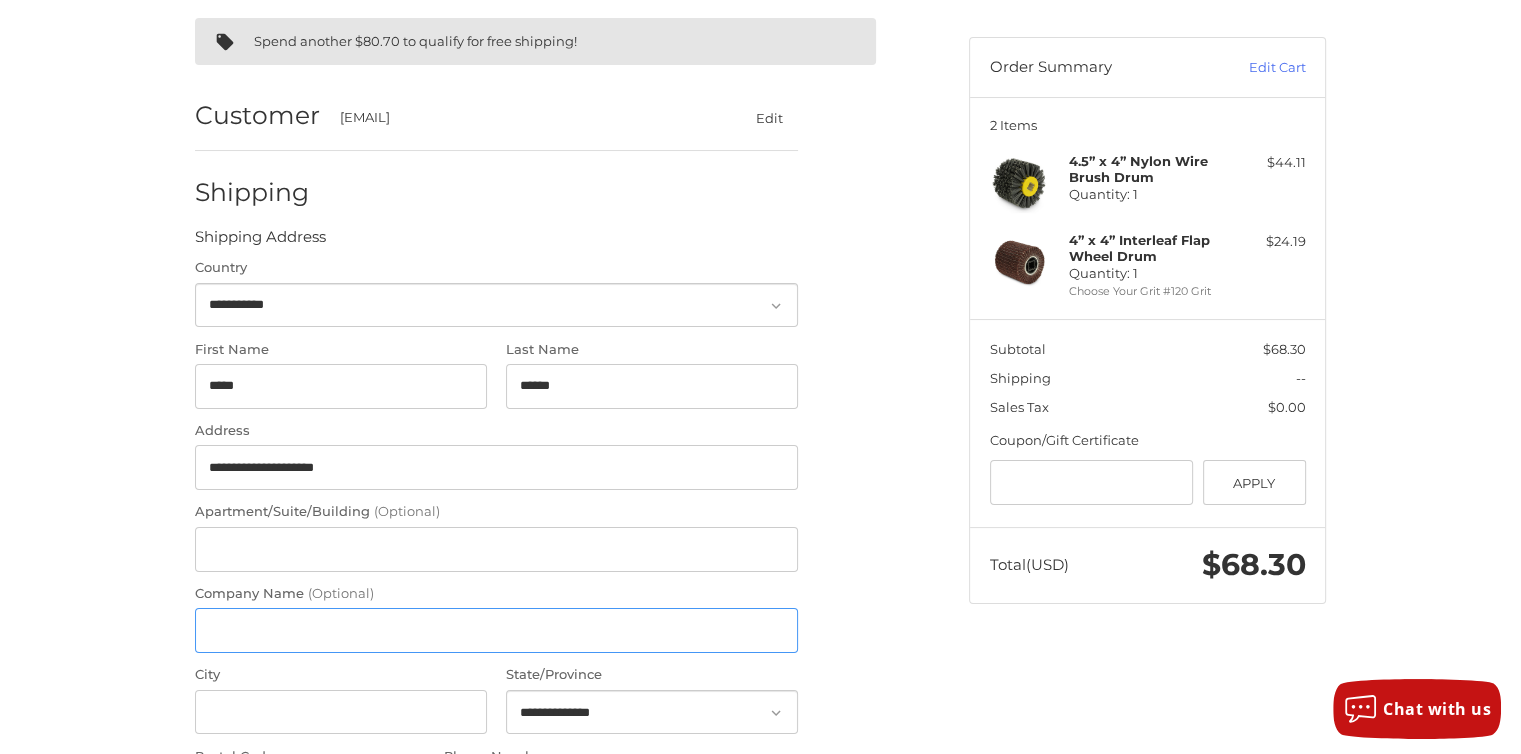 click on "Company Name   (Optional)" at bounding box center [496, 630] 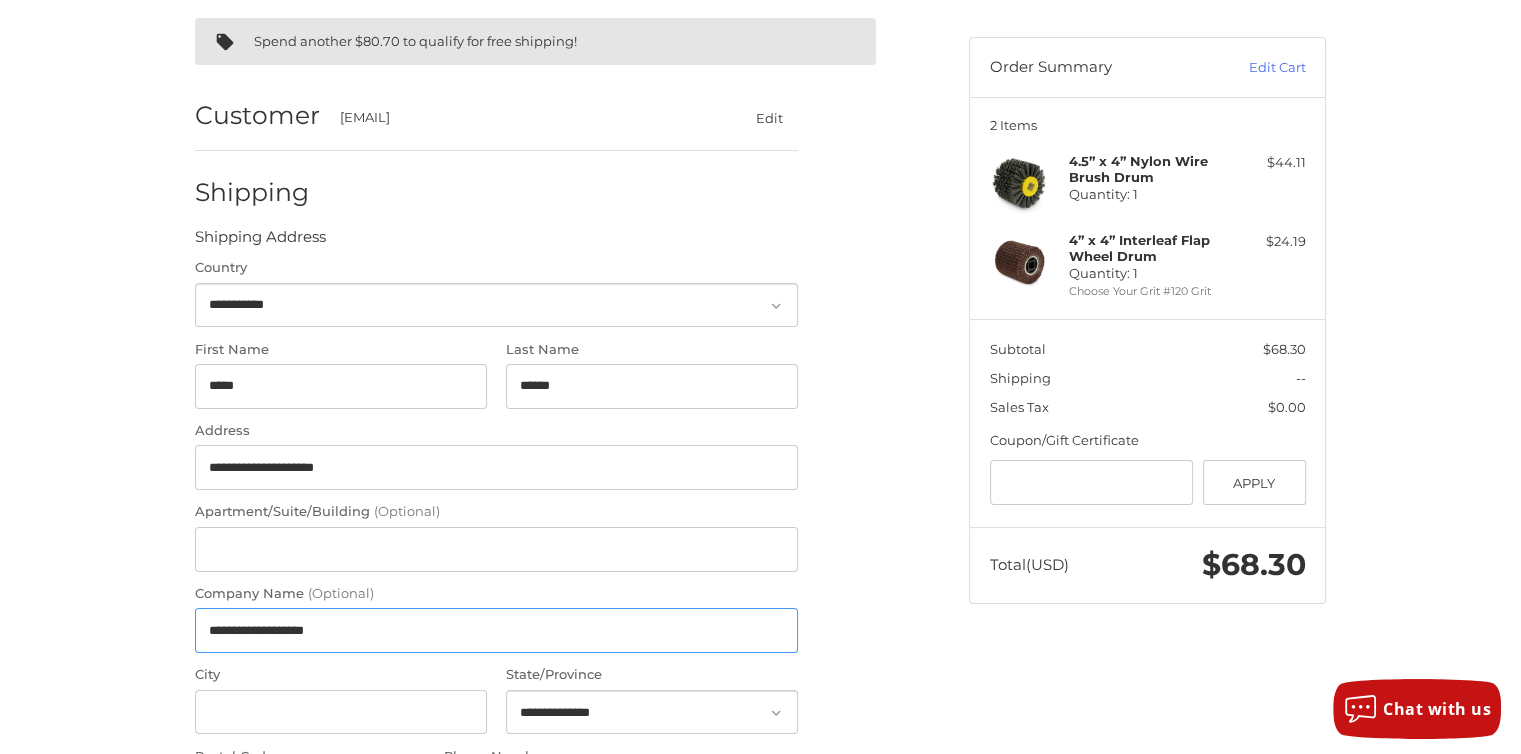 type on "**********" 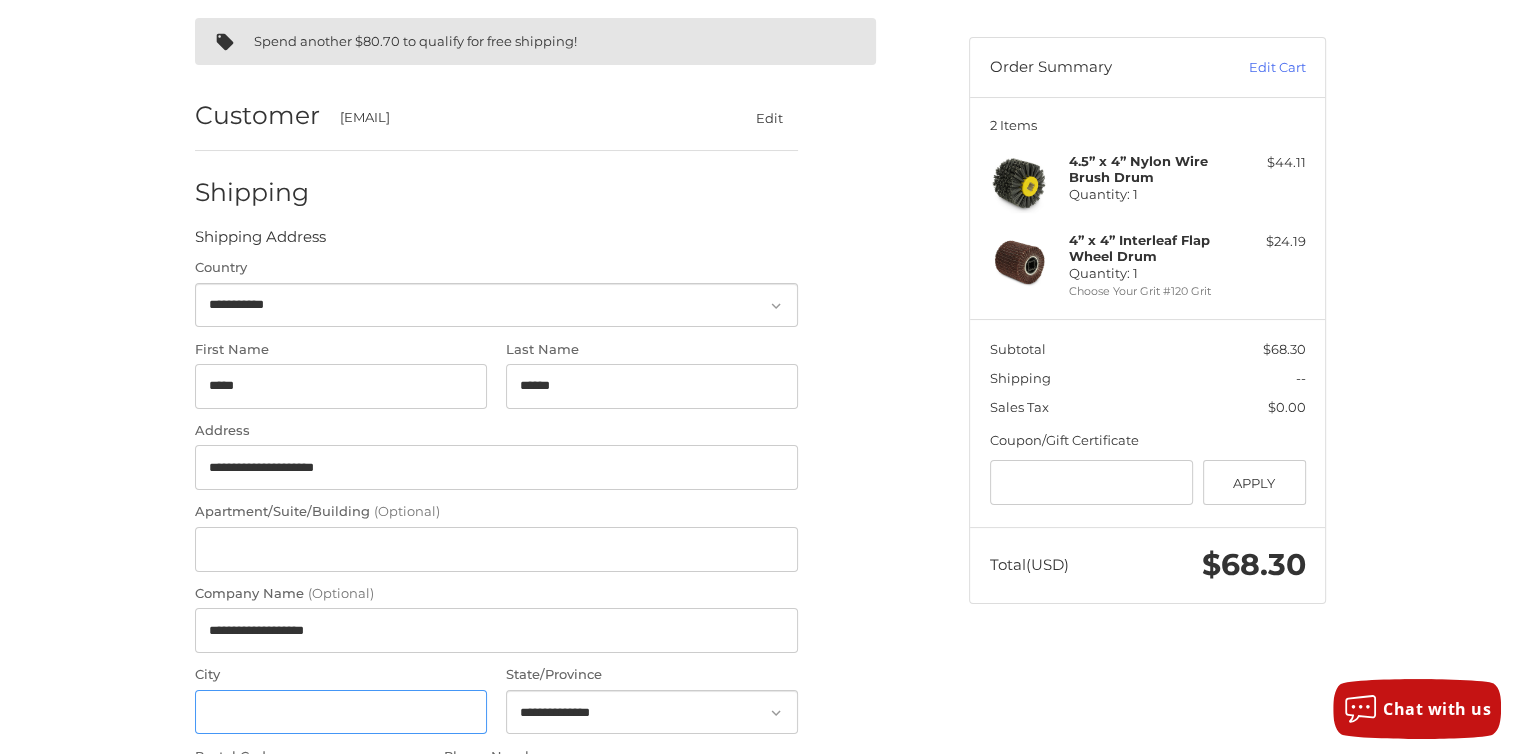 click on "City" at bounding box center (341, 712) 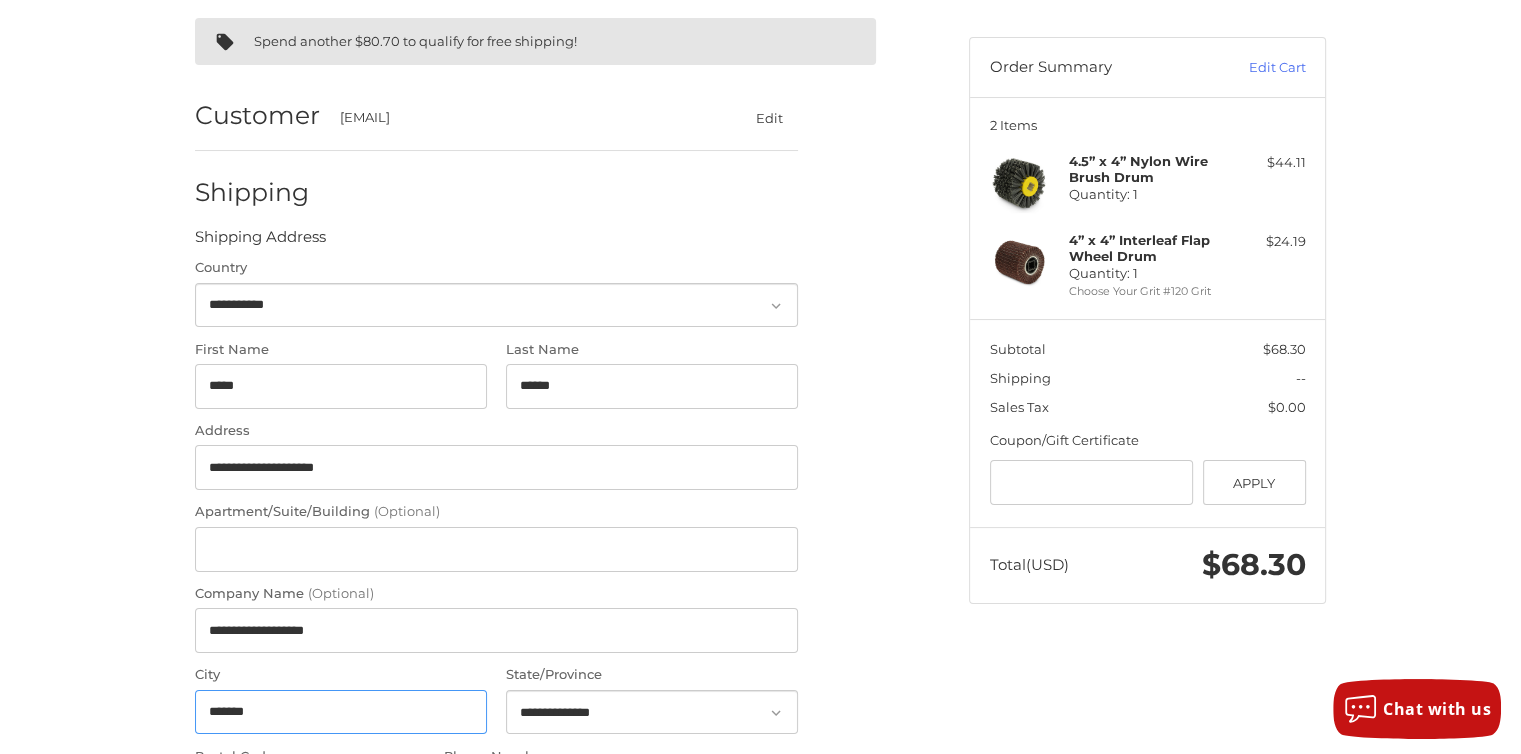 type on "******" 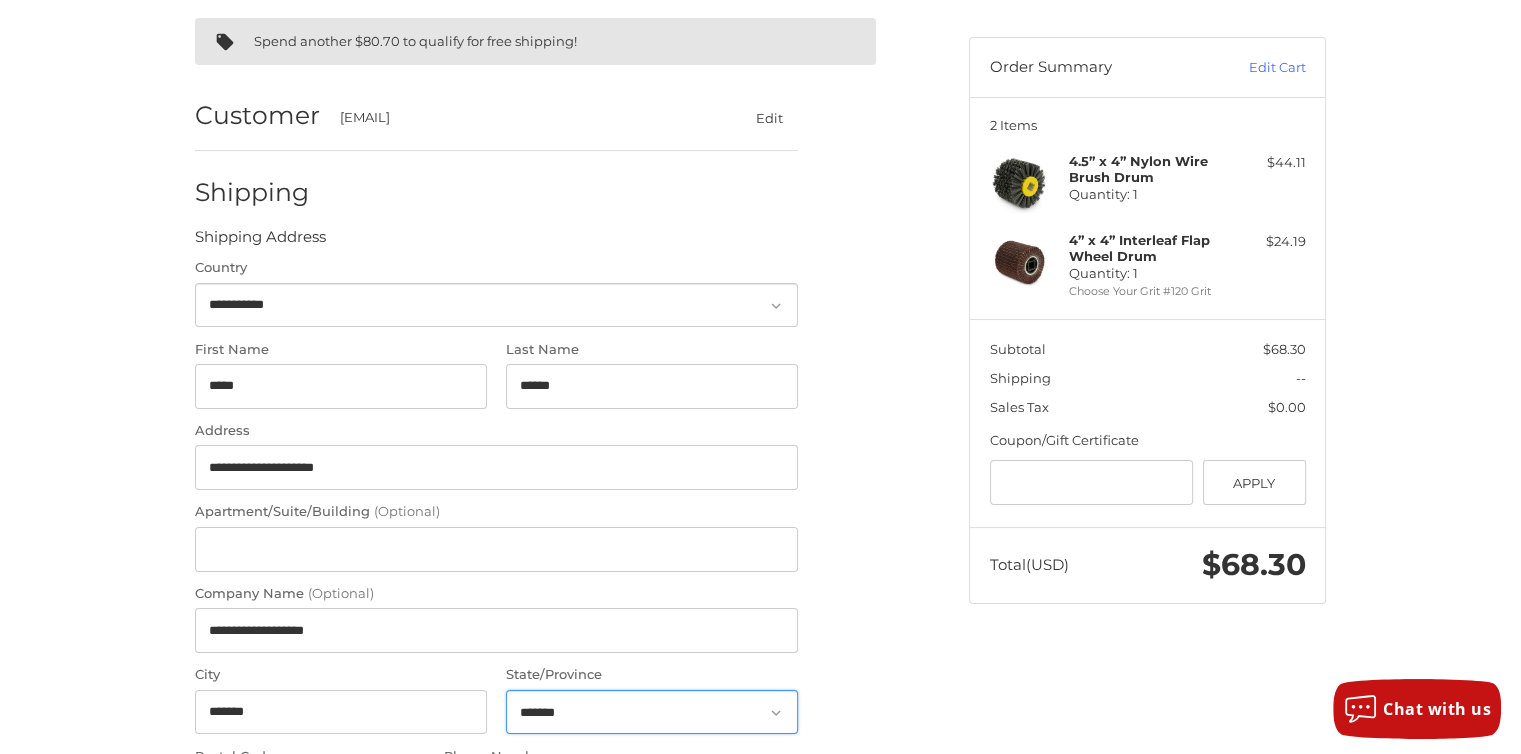 select on "**" 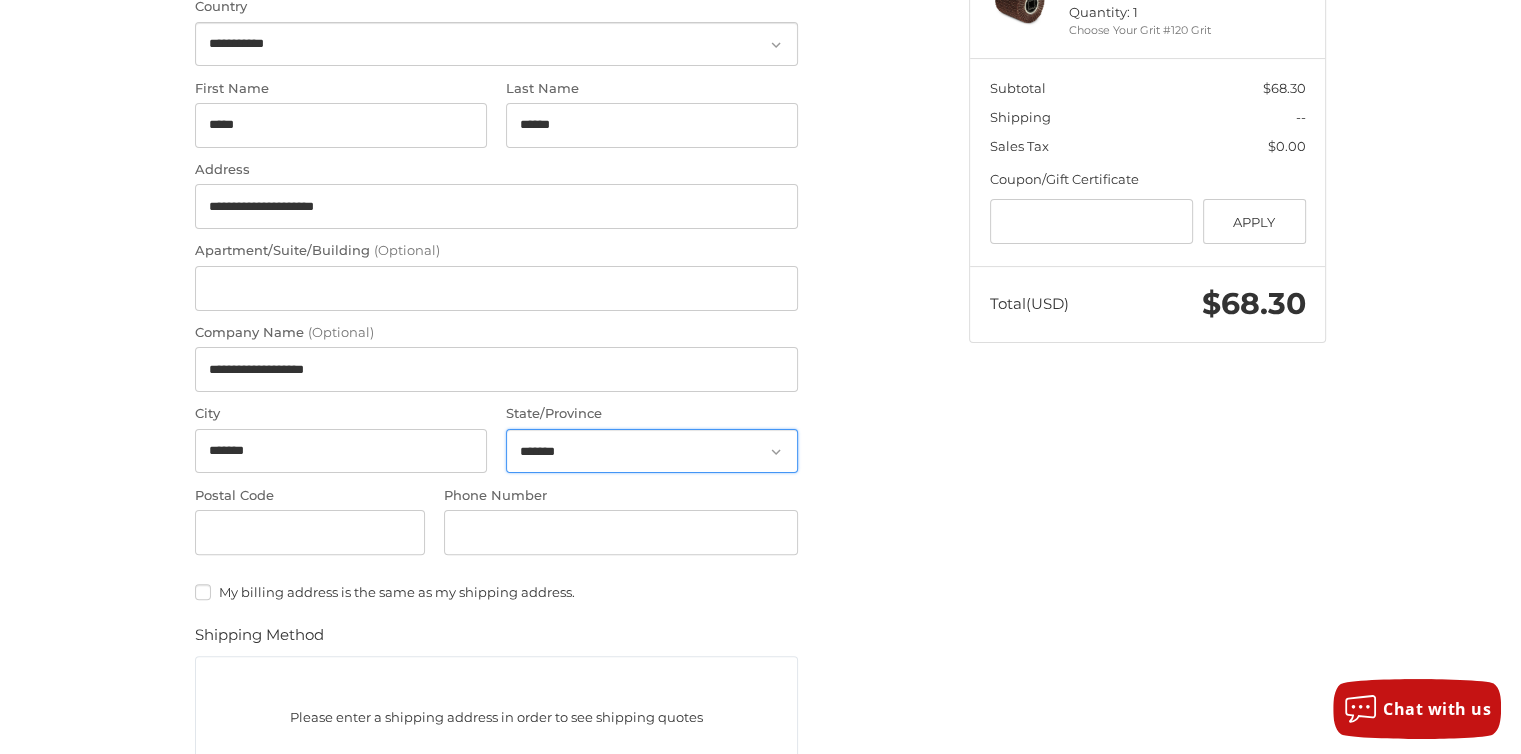 scroll, scrollTop: 459, scrollLeft: 0, axis: vertical 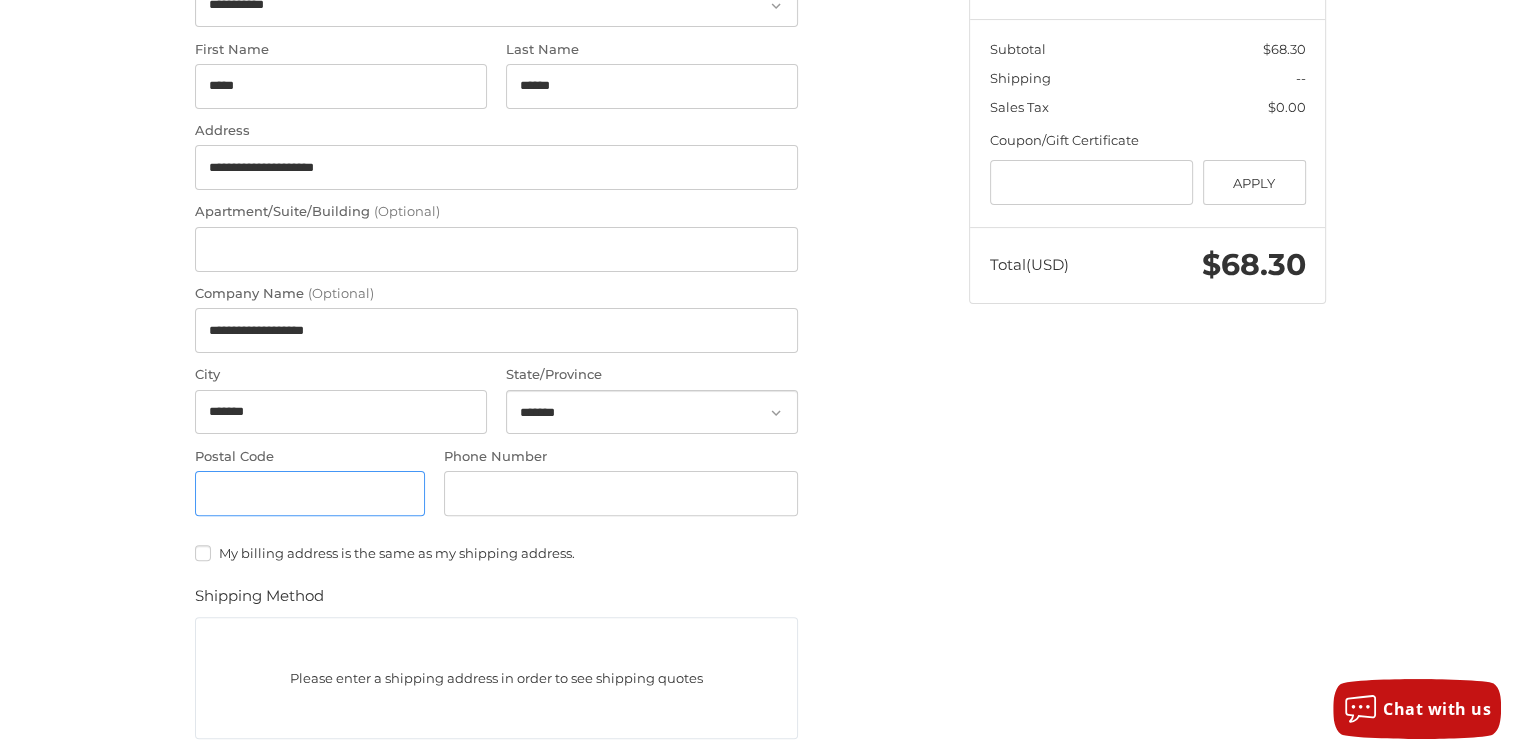 click on "Postal Code" at bounding box center [310, 493] 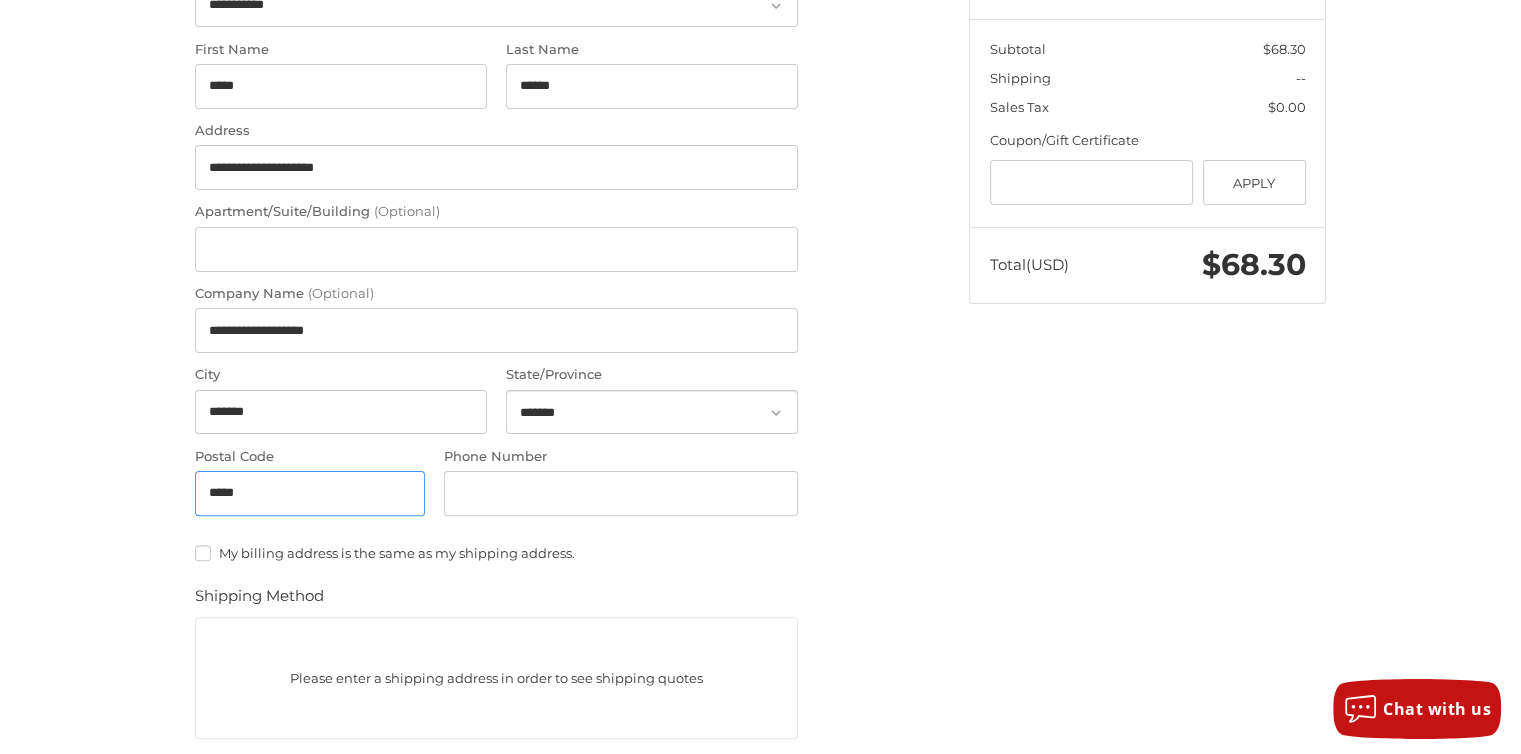 type on "*****" 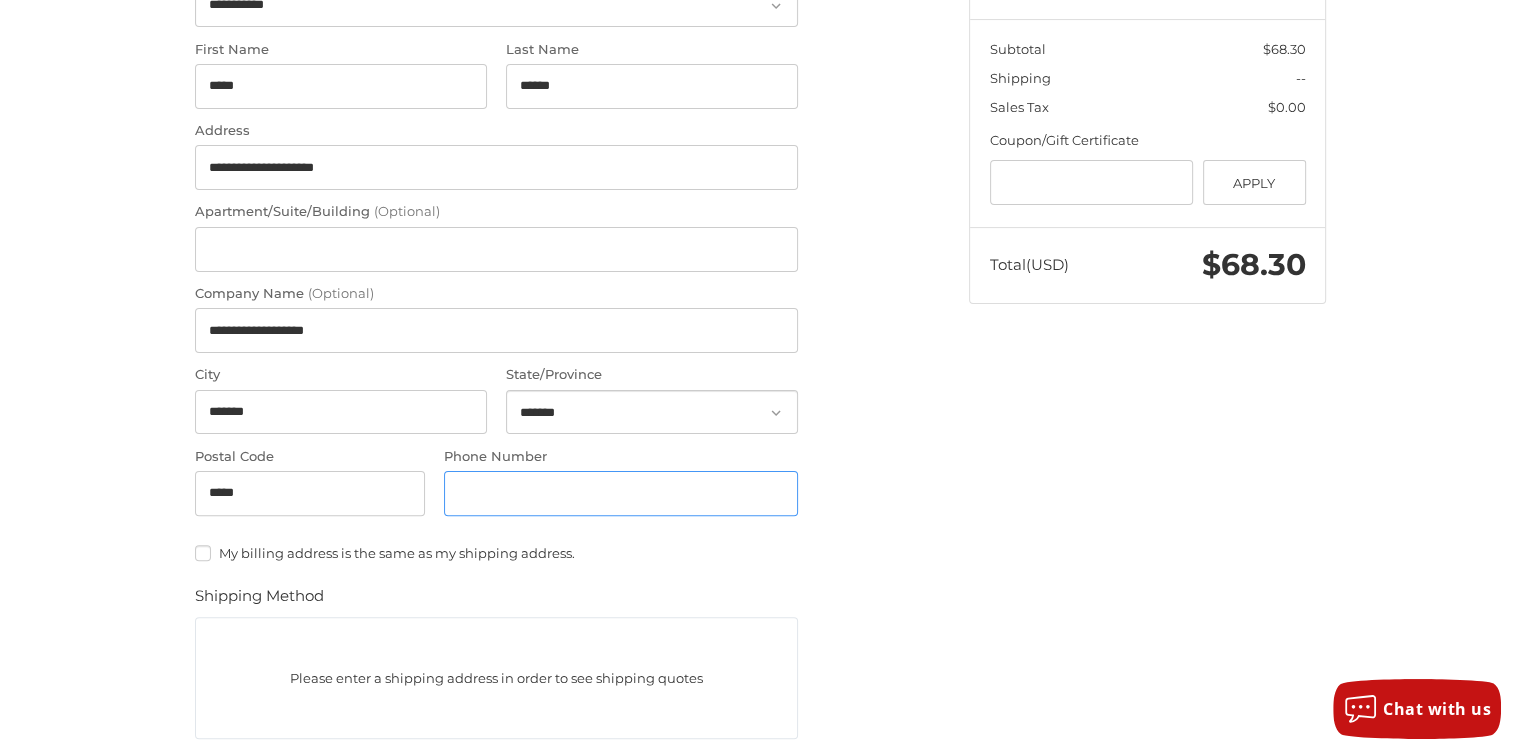 click on "Phone Number" at bounding box center (621, 493) 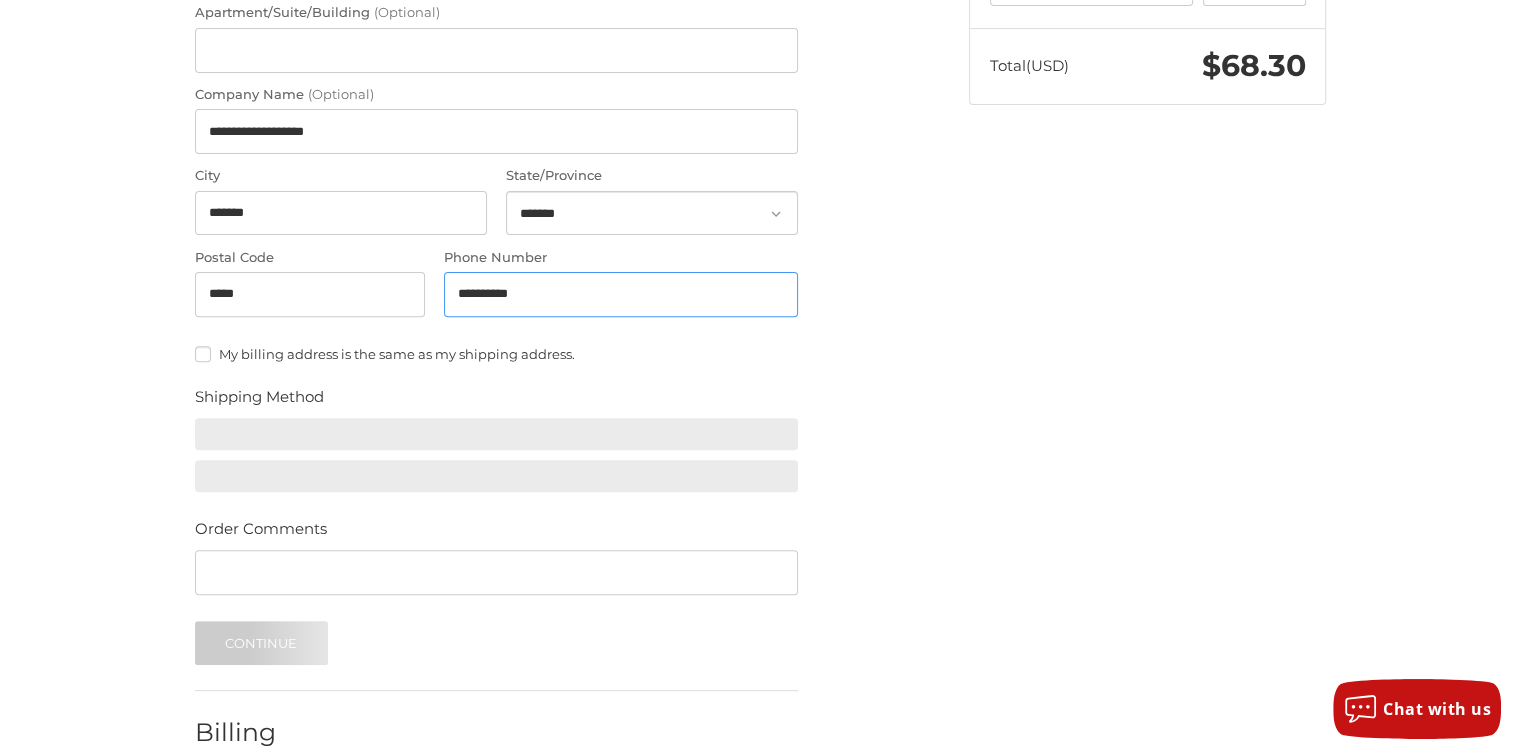 scroll, scrollTop: 766, scrollLeft: 0, axis: vertical 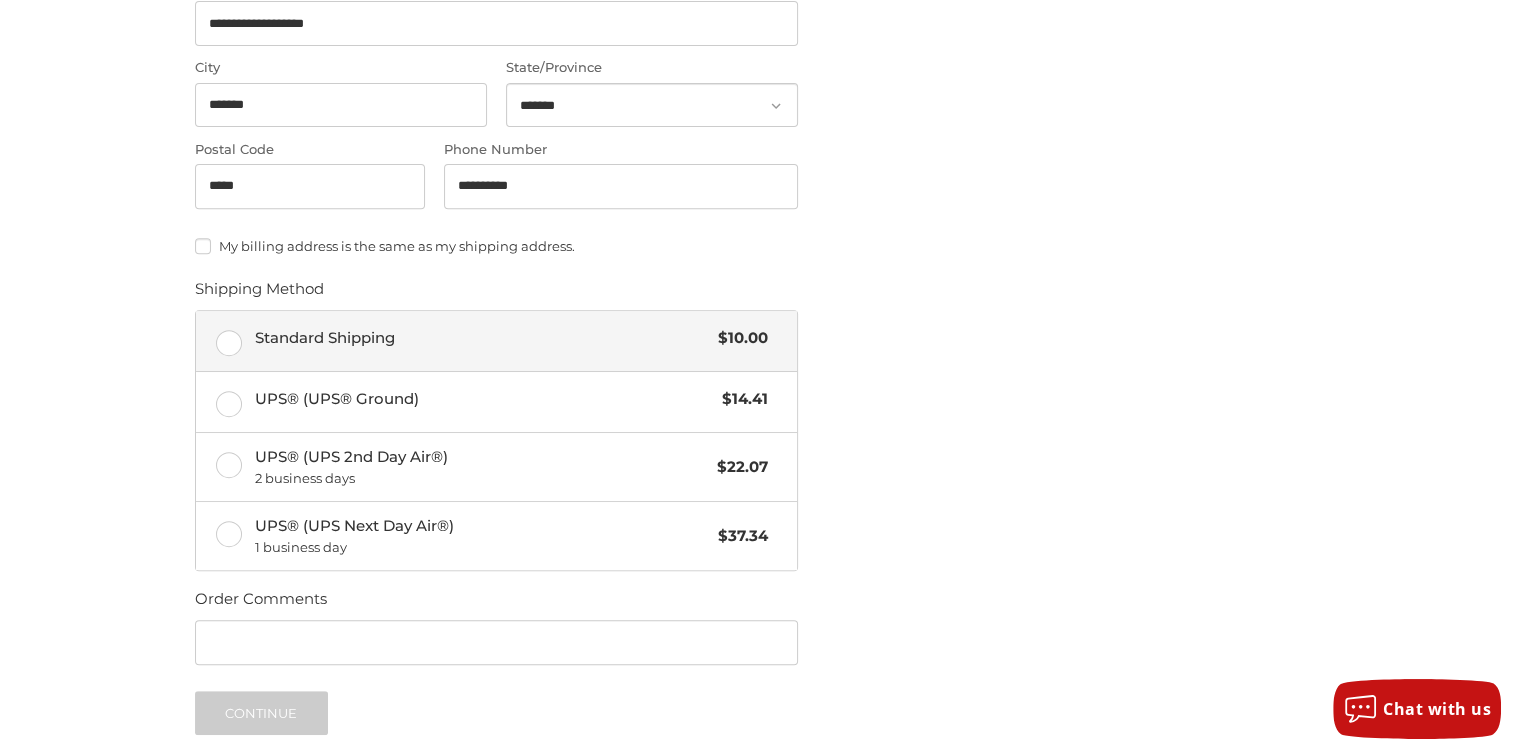 click on "Standard Shipping $10.00" at bounding box center (496, 341) 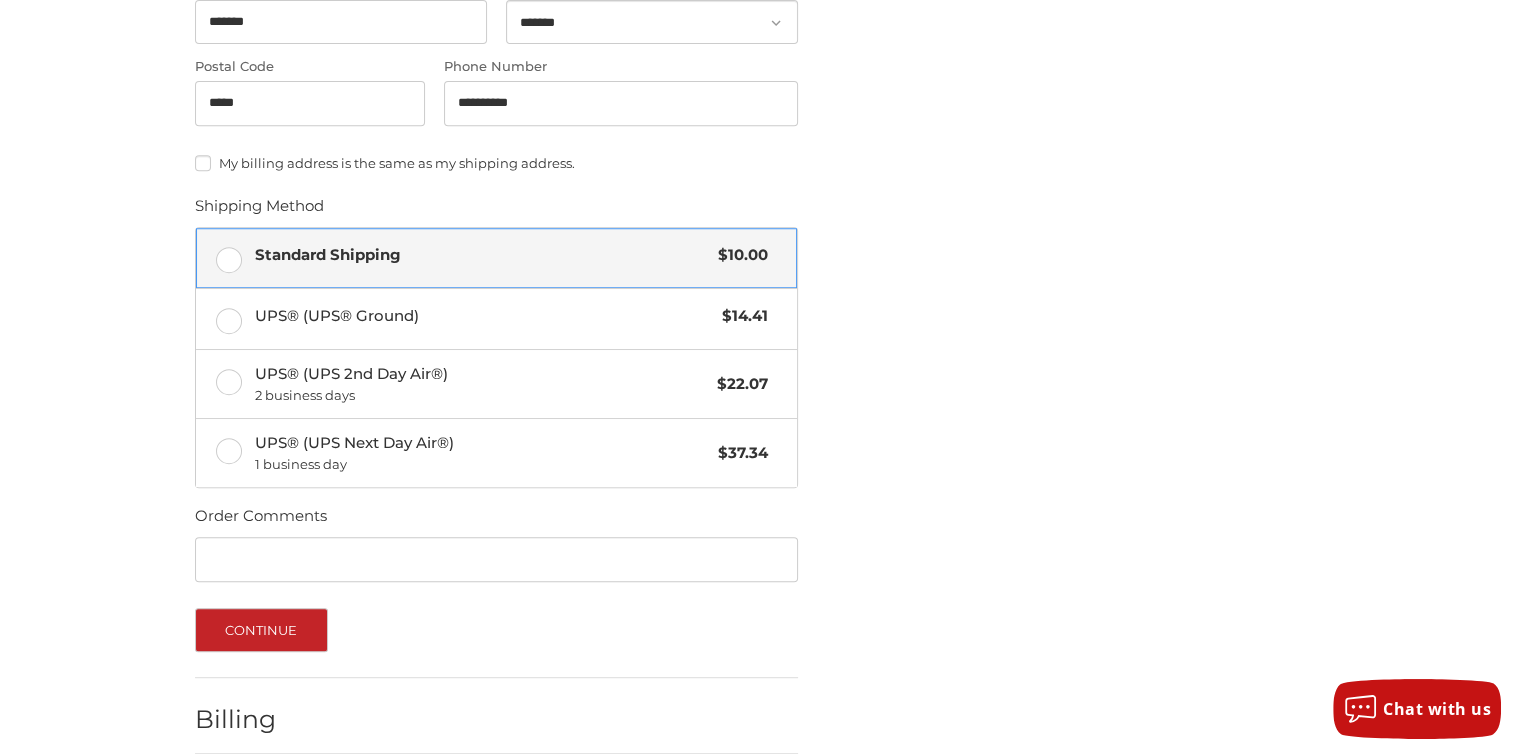 scroll, scrollTop: 943, scrollLeft: 0, axis: vertical 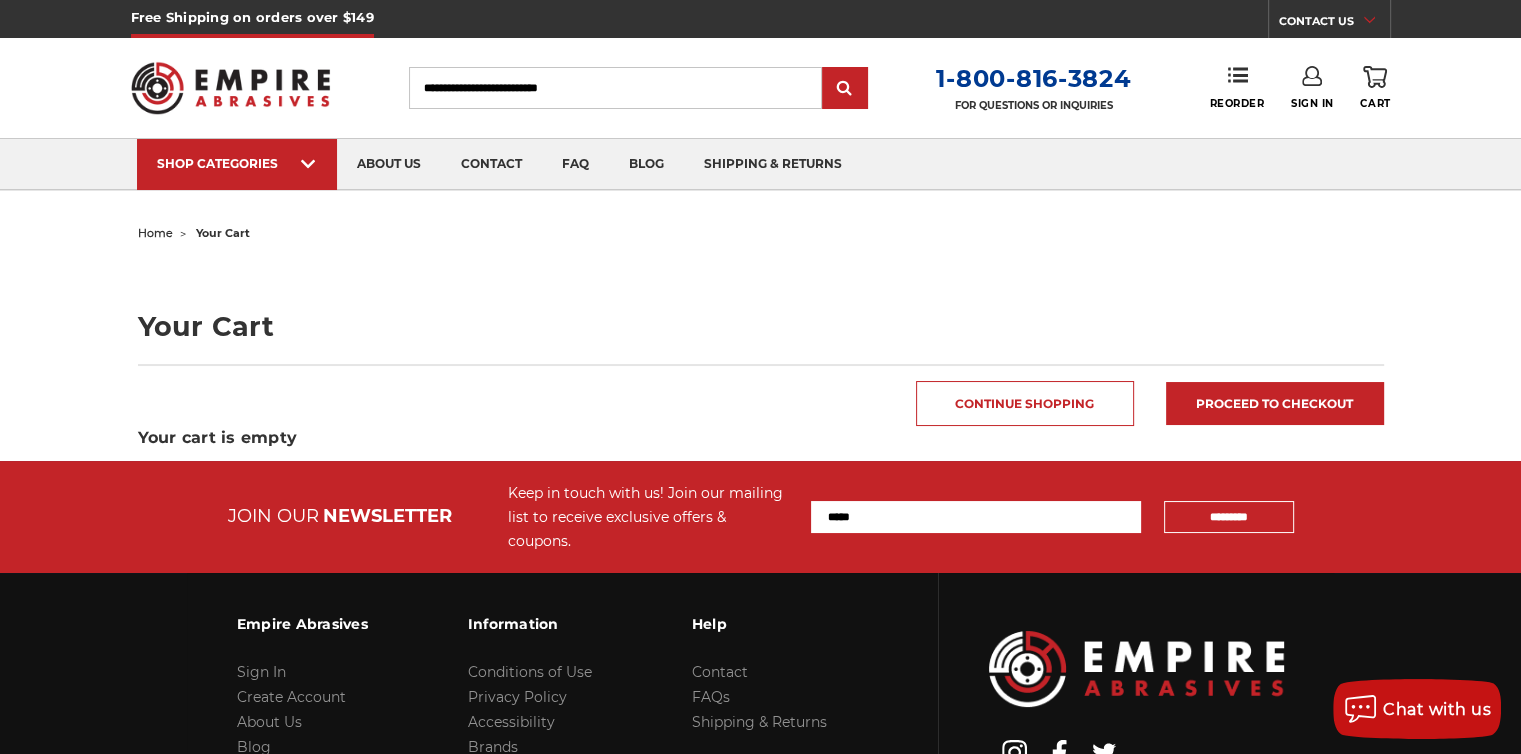 click at bounding box center [231, 88] 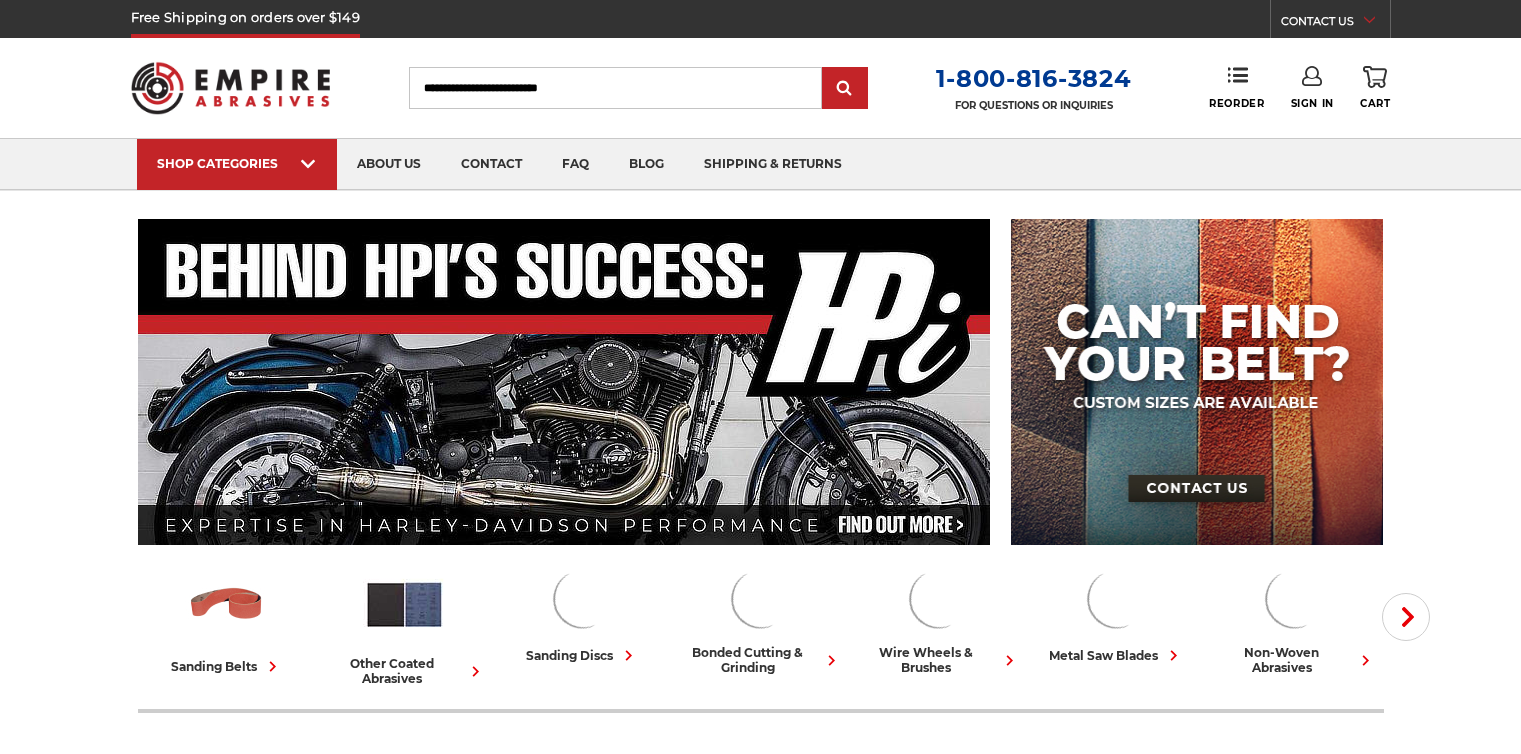 scroll, scrollTop: 0, scrollLeft: 0, axis: both 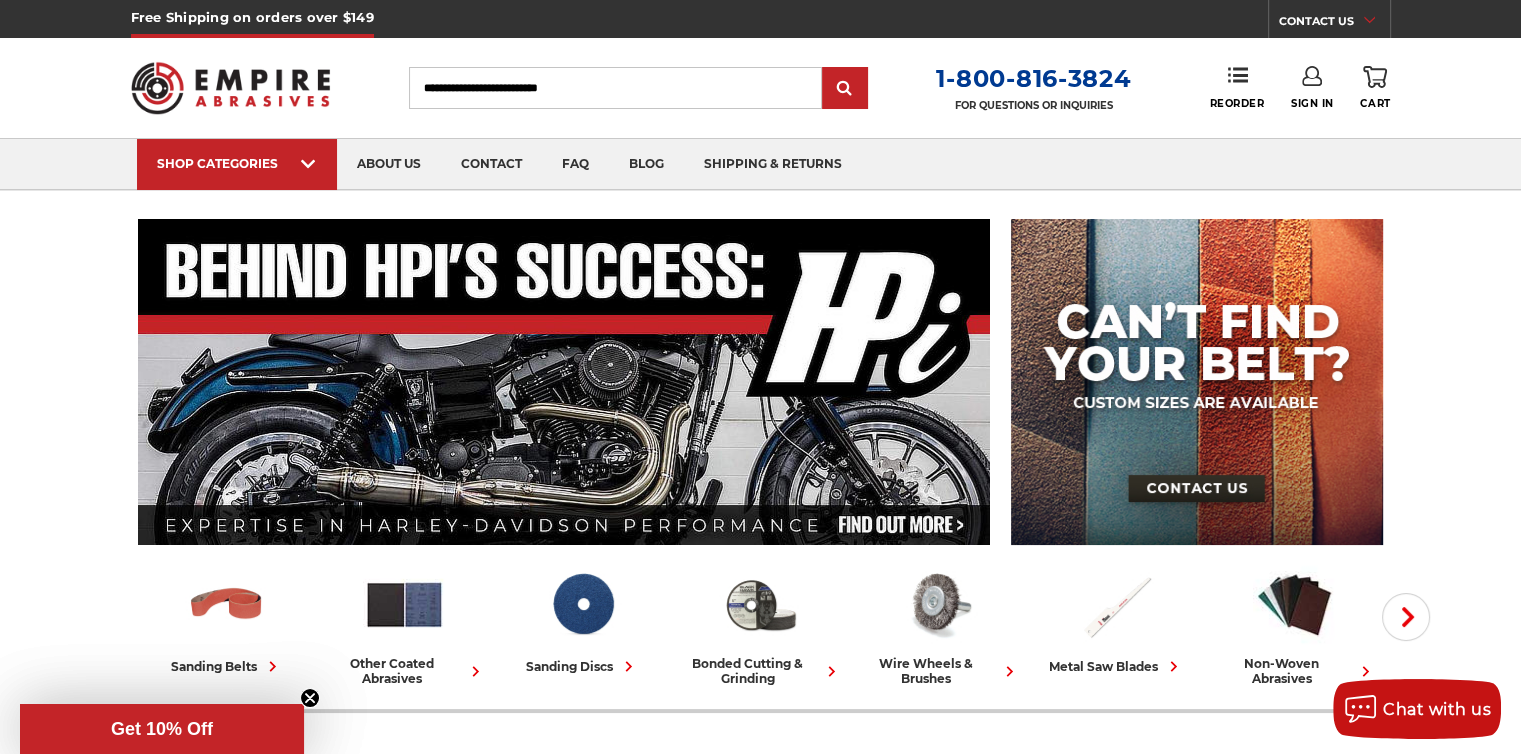 click at bounding box center [564, 382] 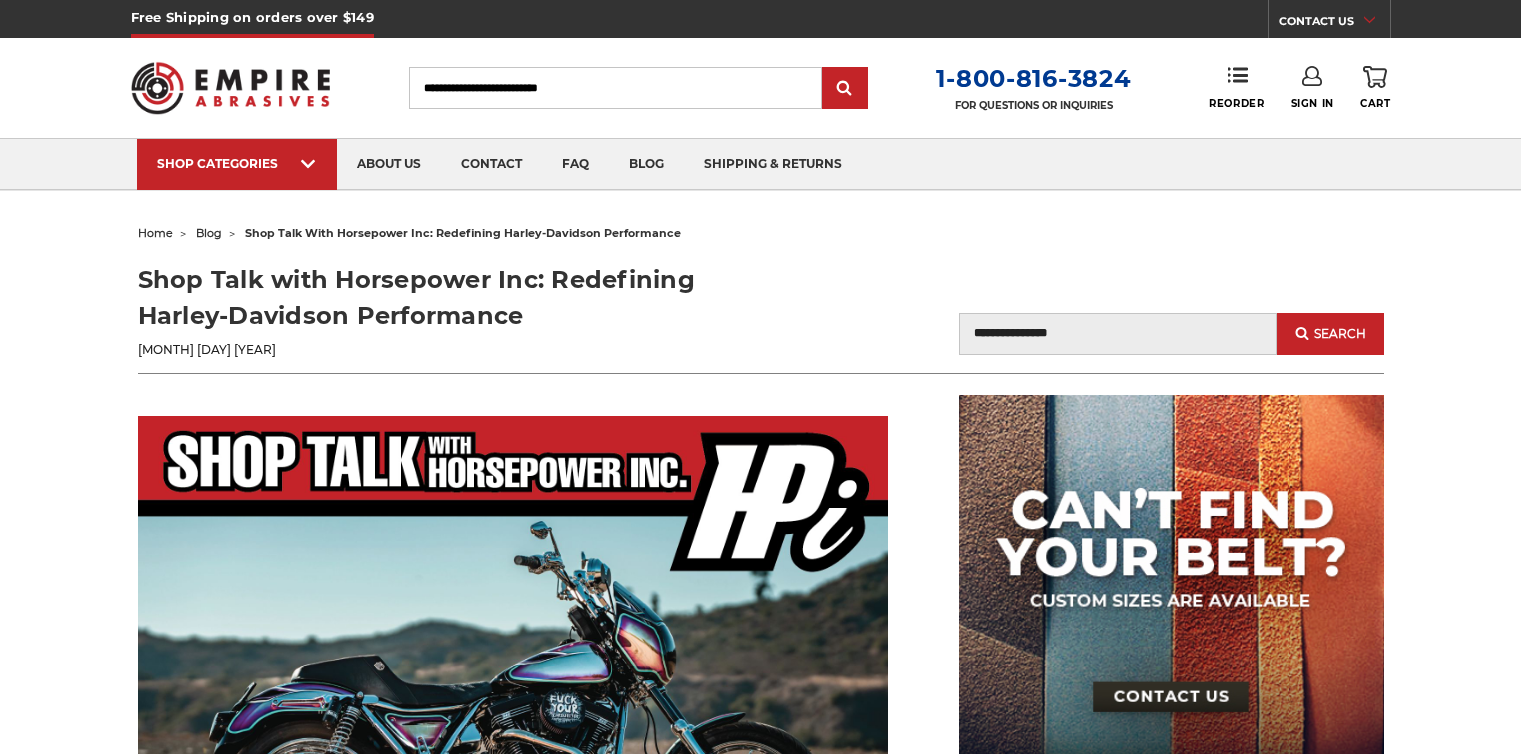 scroll, scrollTop: 0, scrollLeft: 0, axis: both 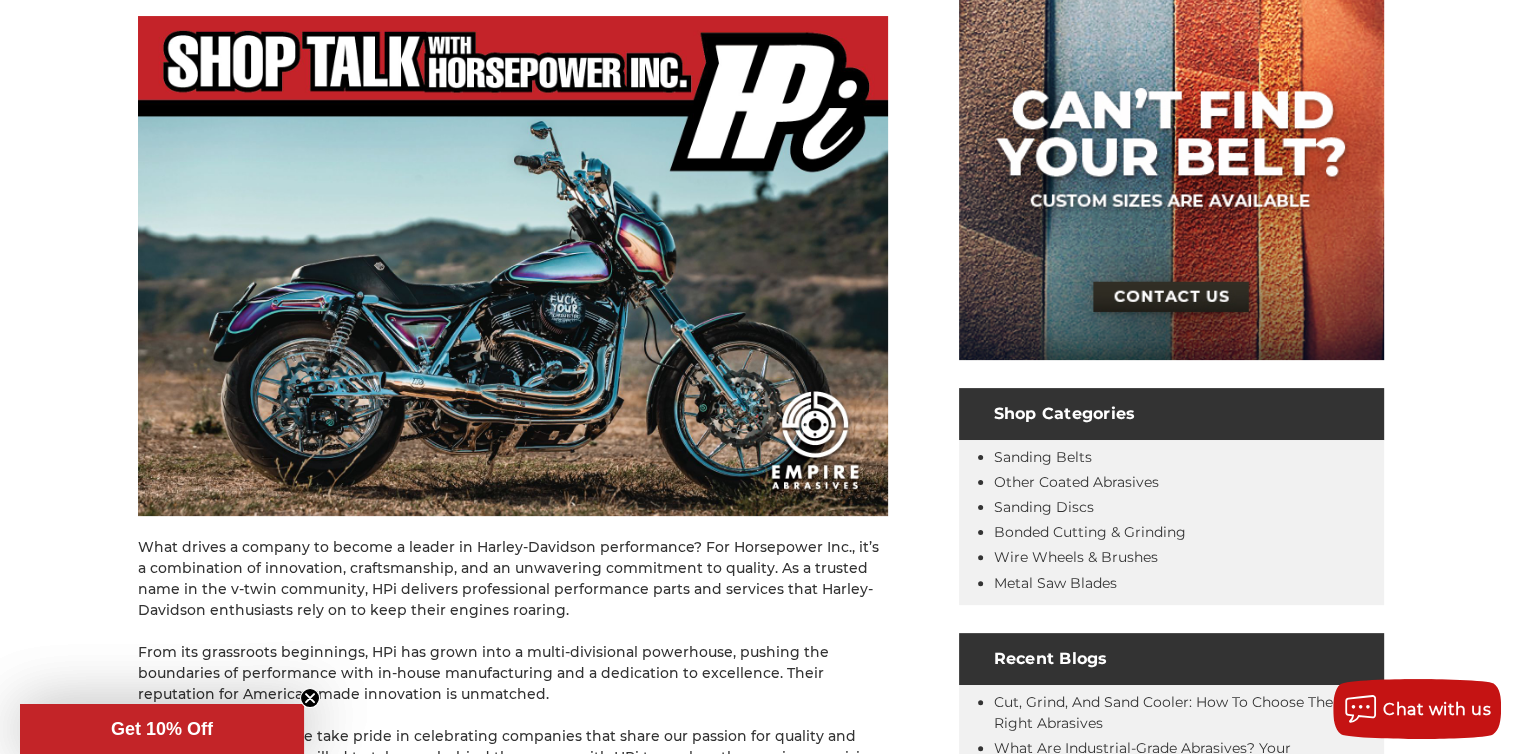 click at bounding box center (513, 266) 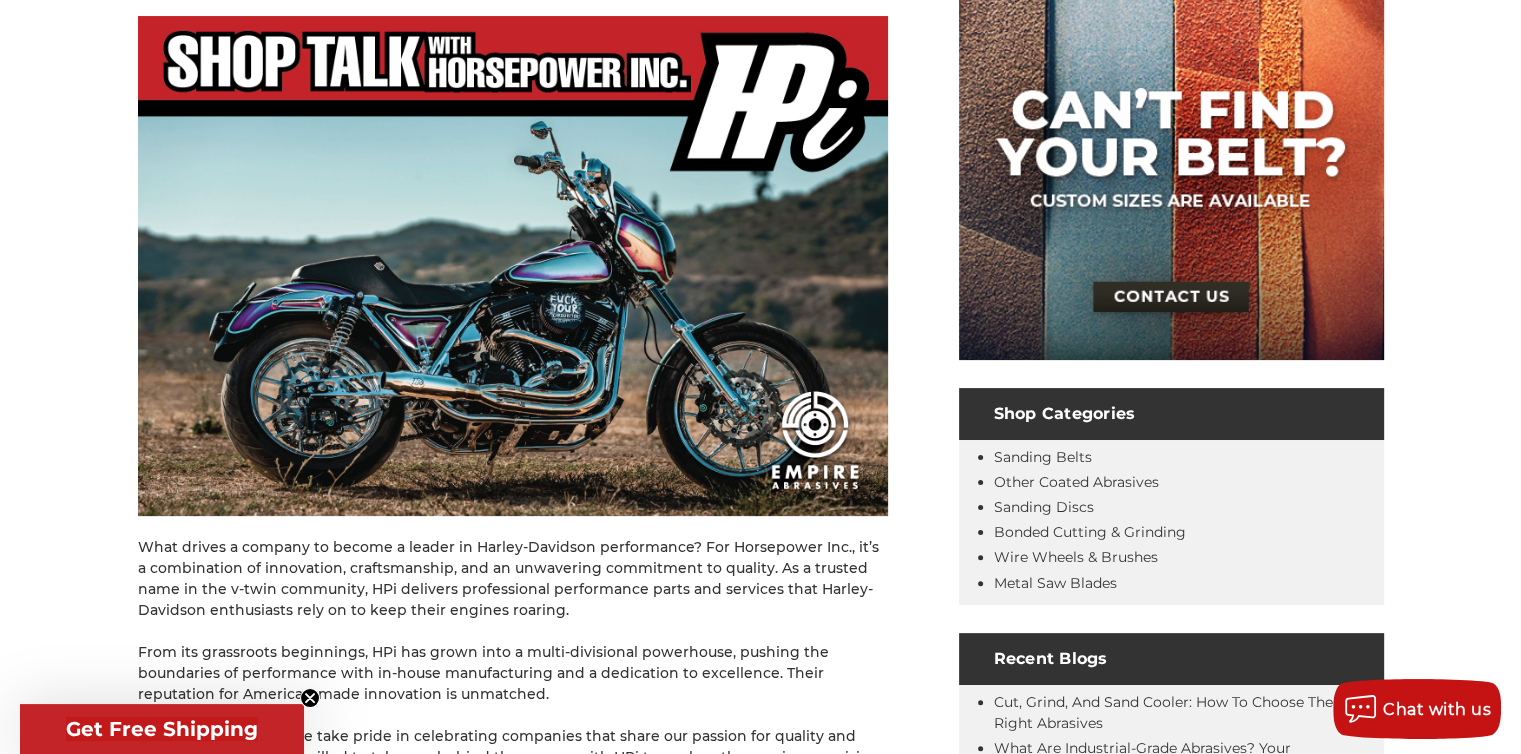 click 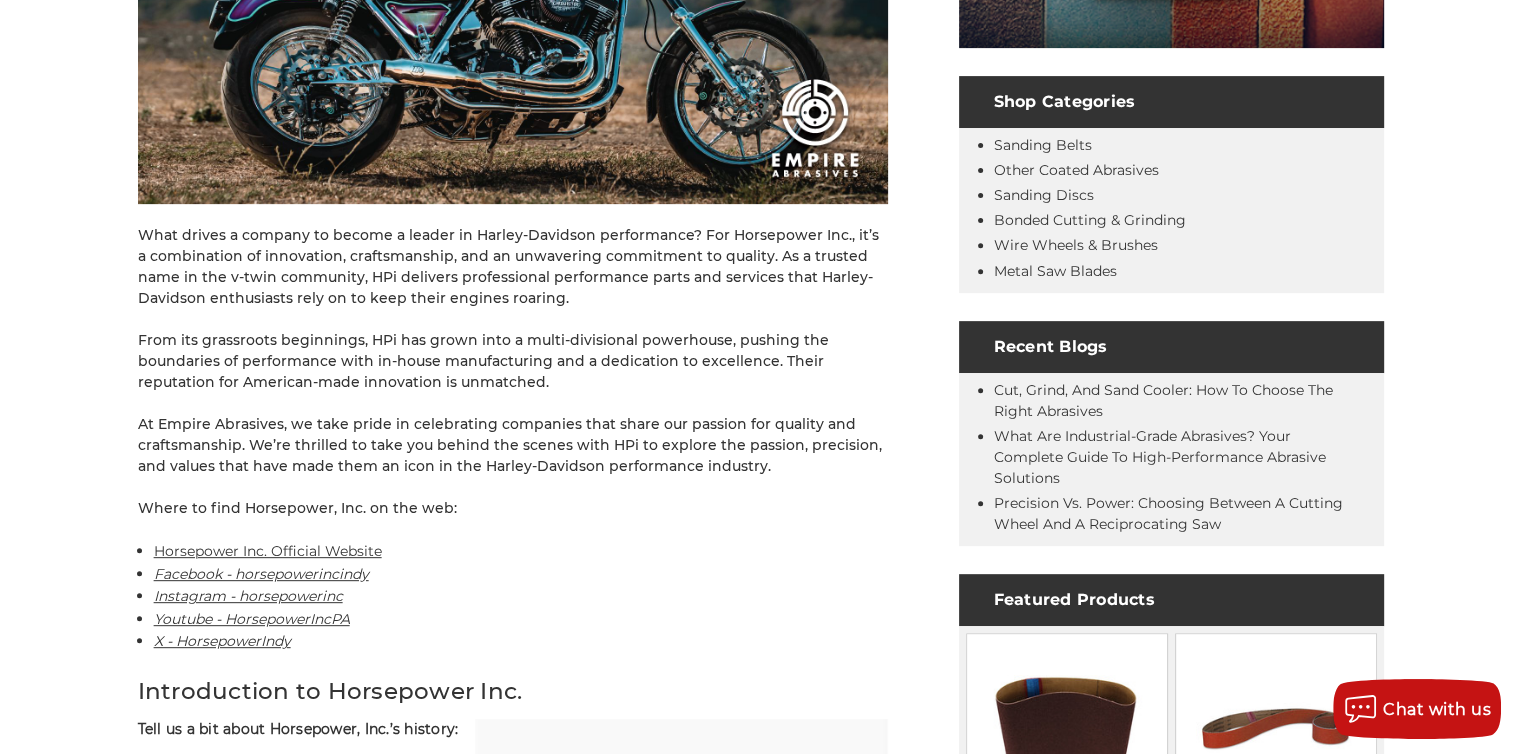 scroll, scrollTop: 700, scrollLeft: 0, axis: vertical 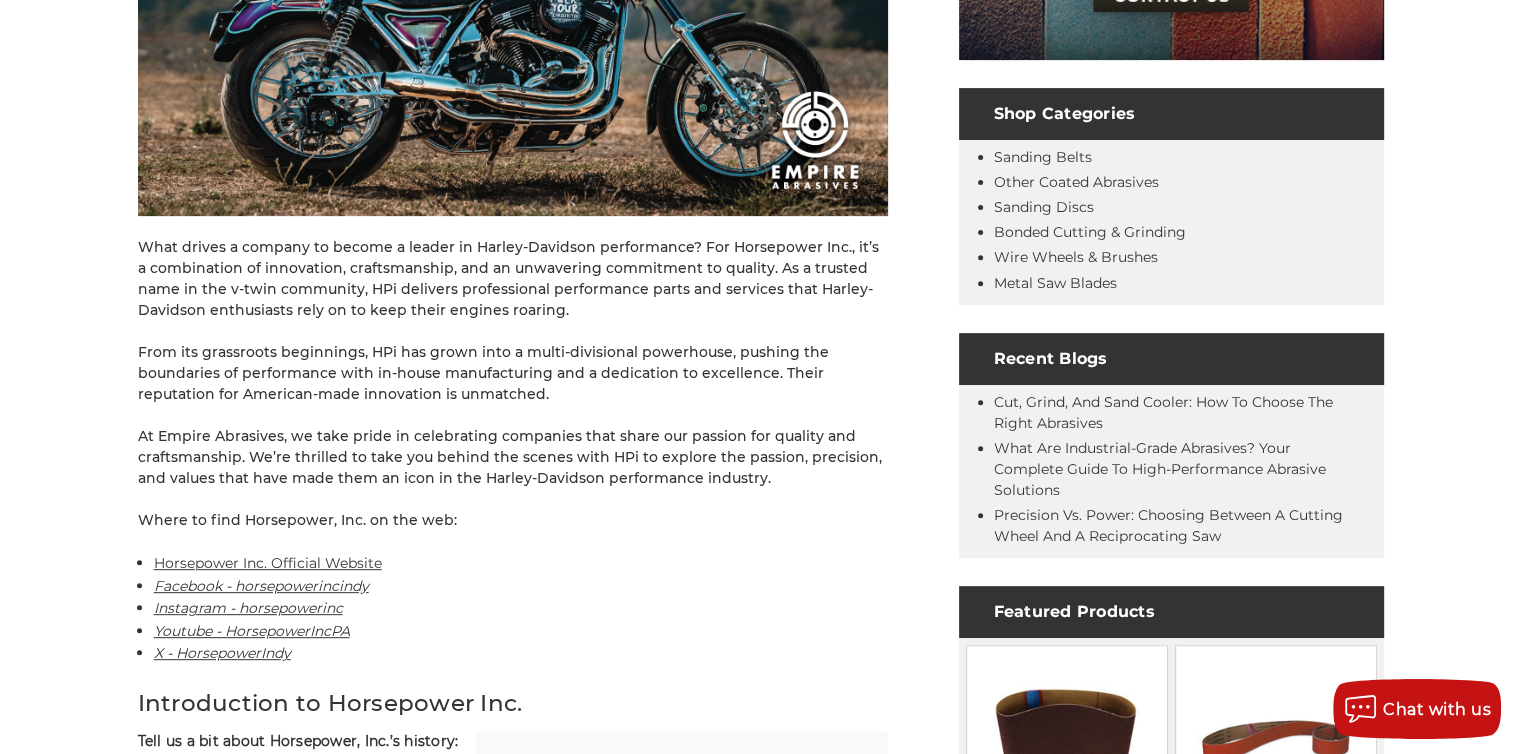 click on "Horsepower Inc. Official Website" at bounding box center [268, 563] 